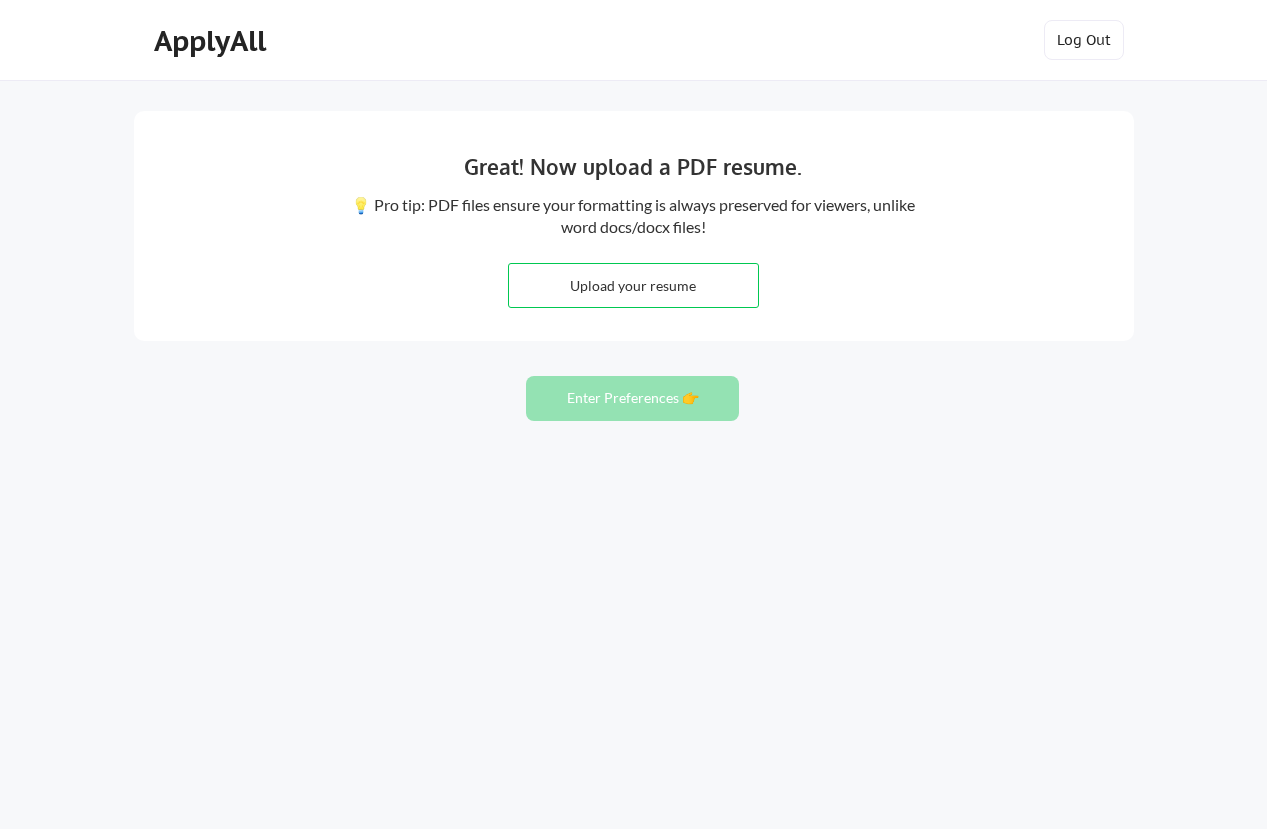 scroll, scrollTop: 0, scrollLeft: 0, axis: both 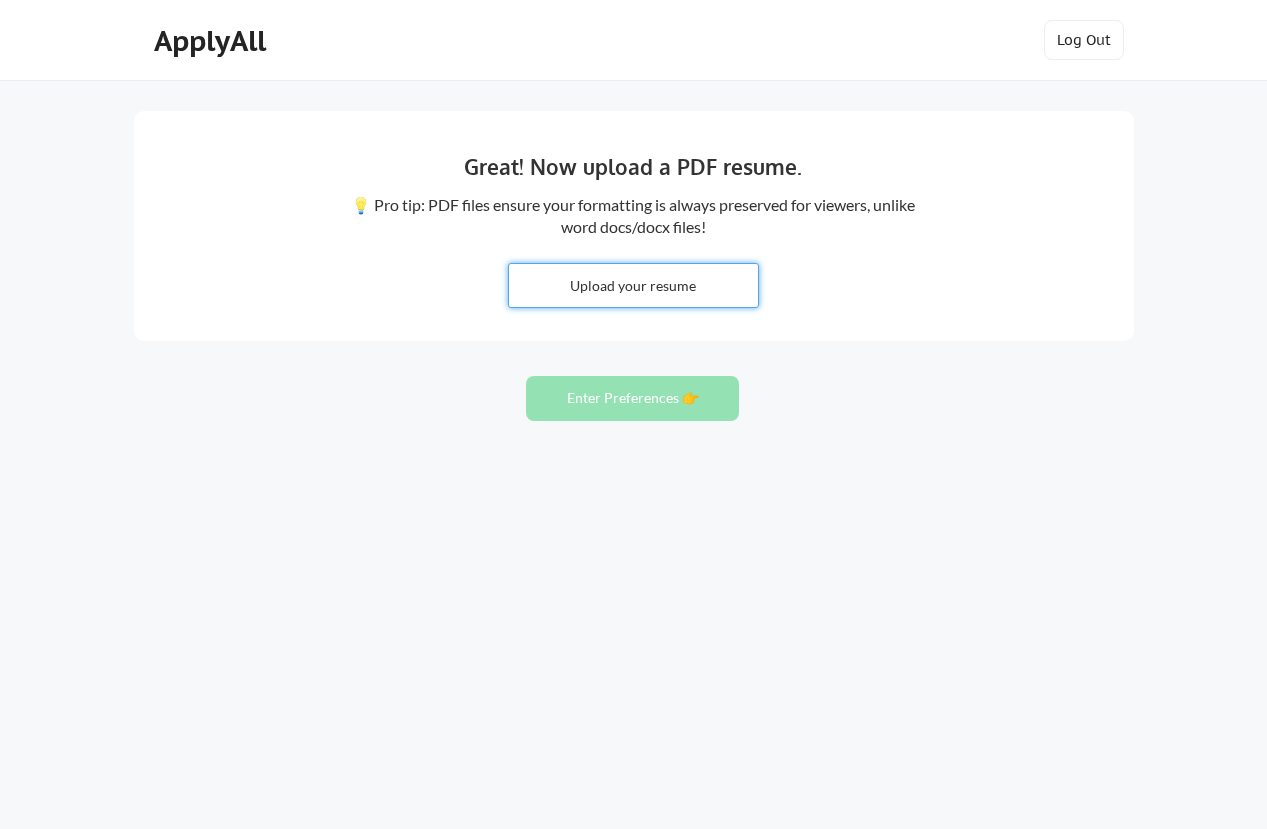 type on "C:\fakepath\[FIRST]-[LAST]-Resume-2025.pdf" 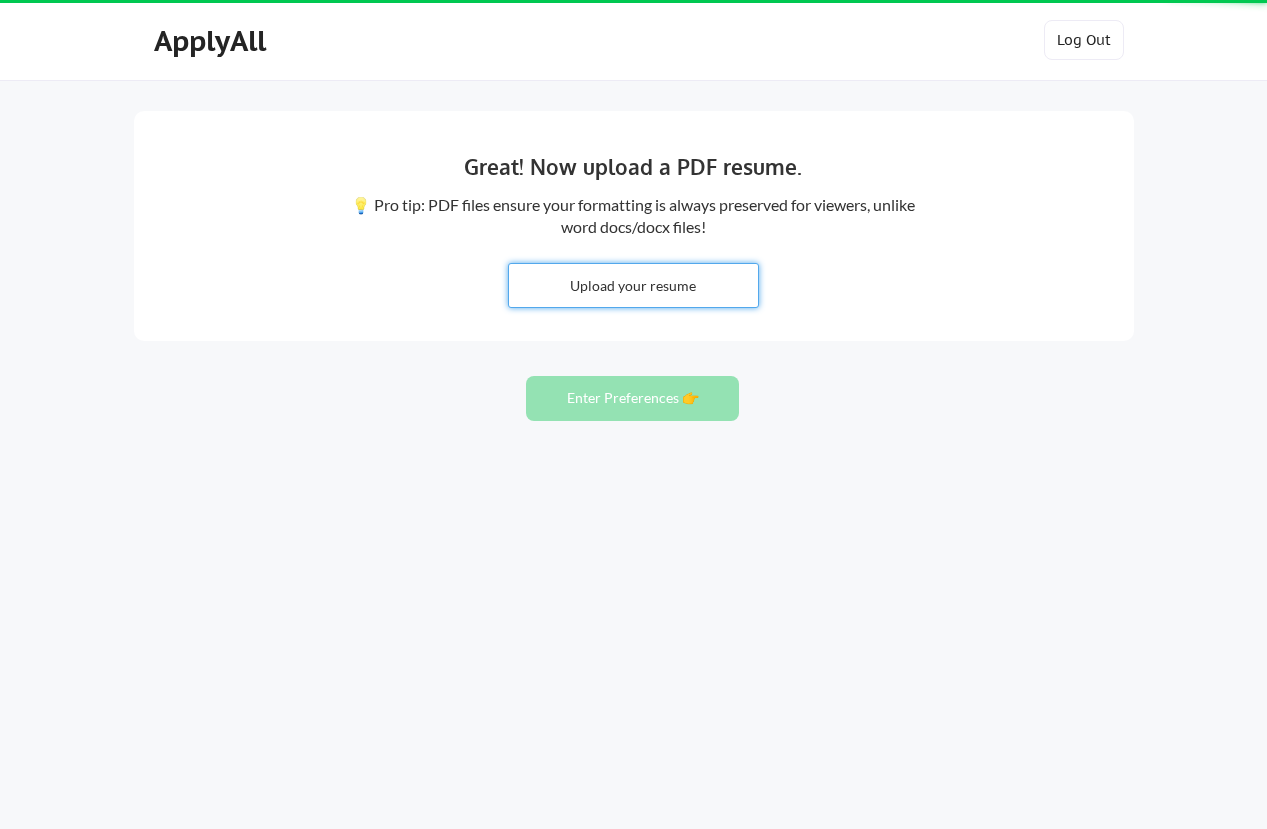 type 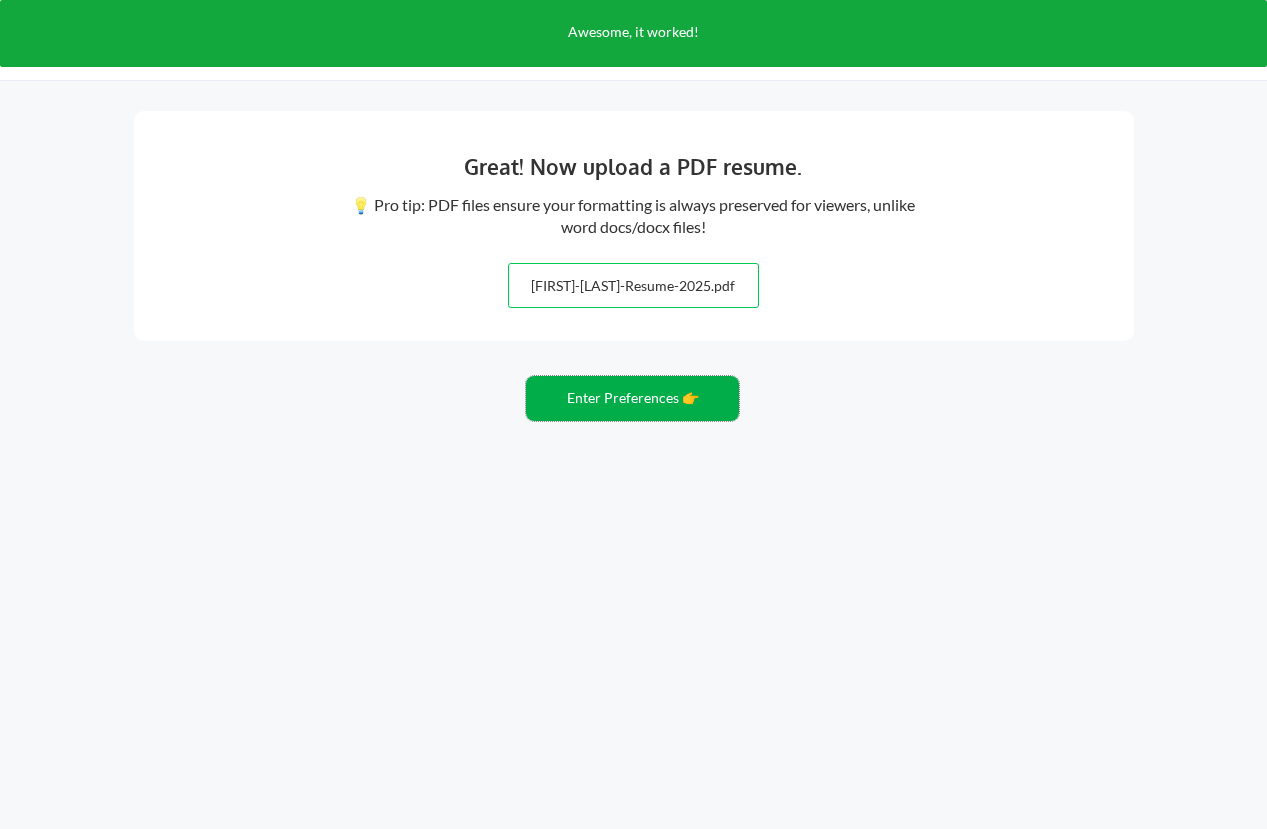 click on "Enter Preferences  👉" at bounding box center [632, 398] 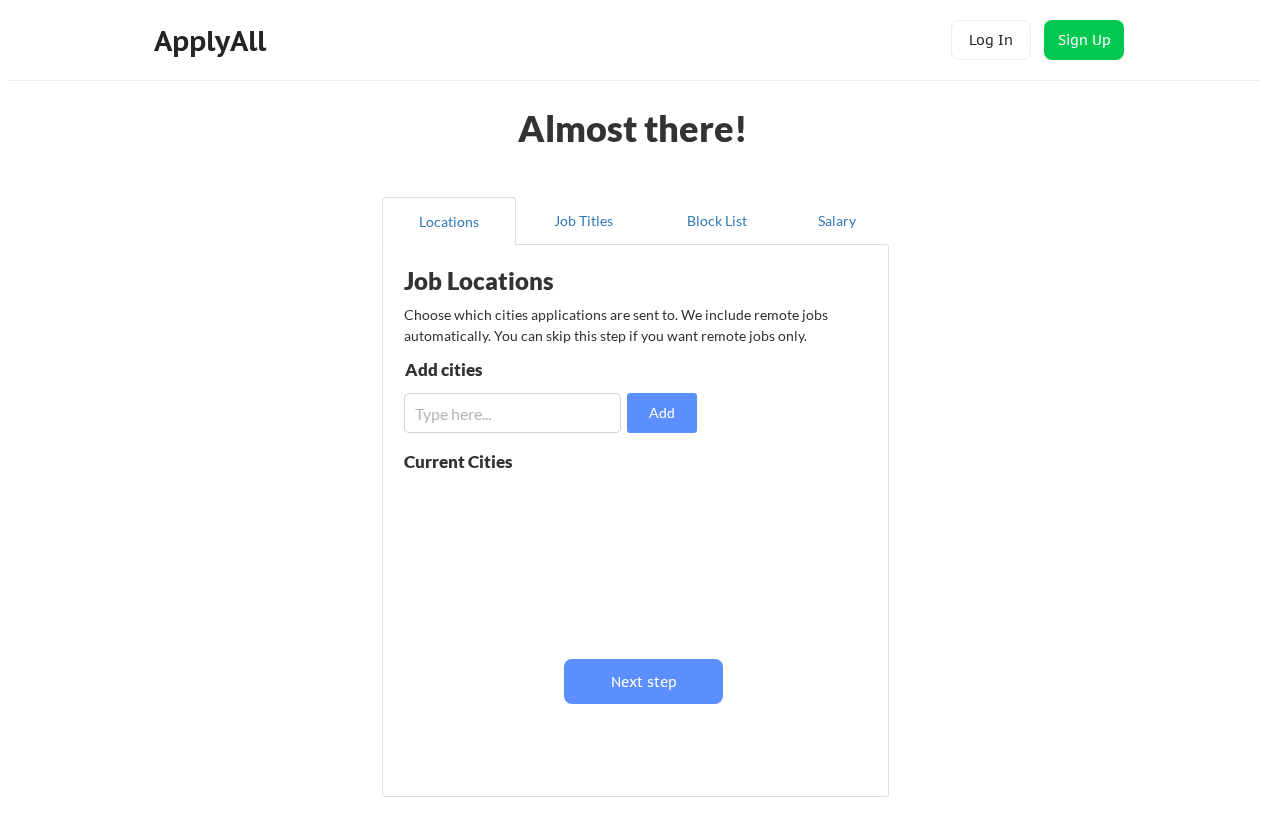 scroll, scrollTop: 0, scrollLeft: 0, axis: both 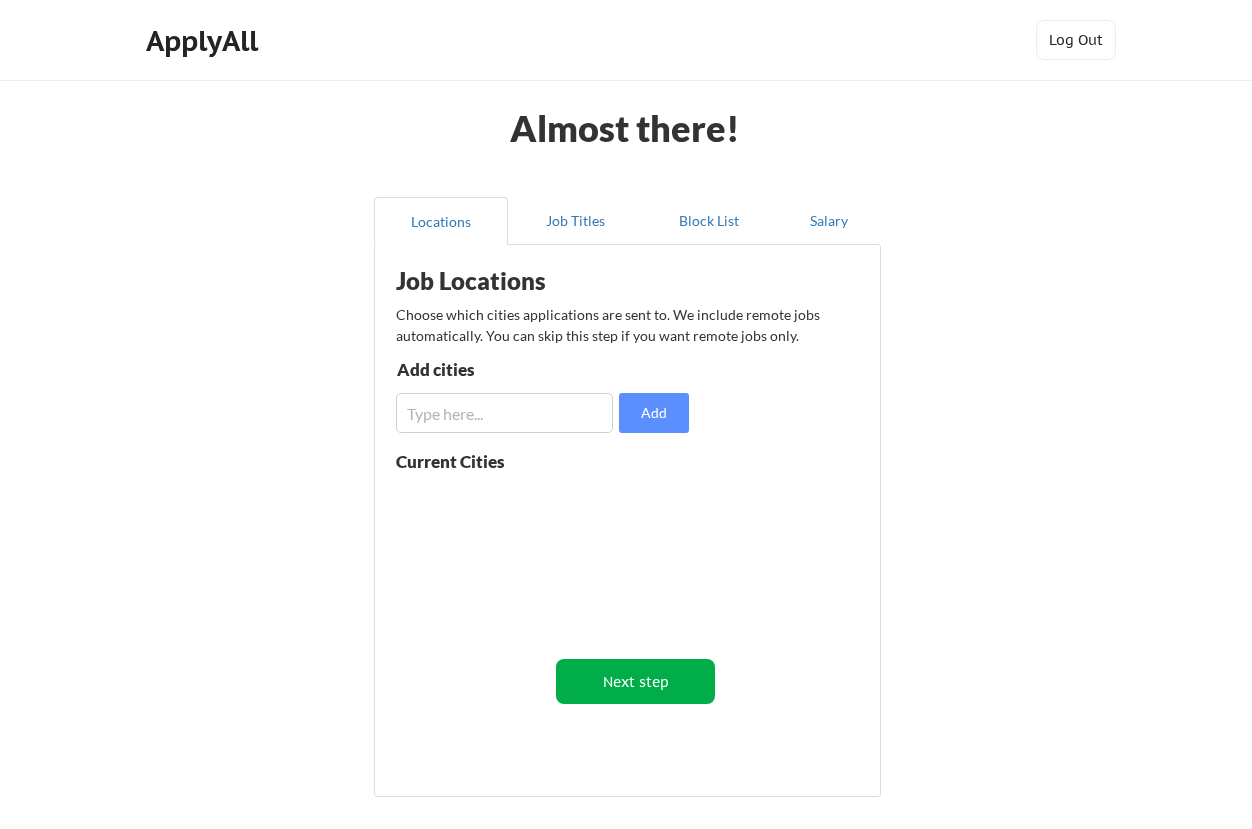 click on "Next step" at bounding box center (635, 681) 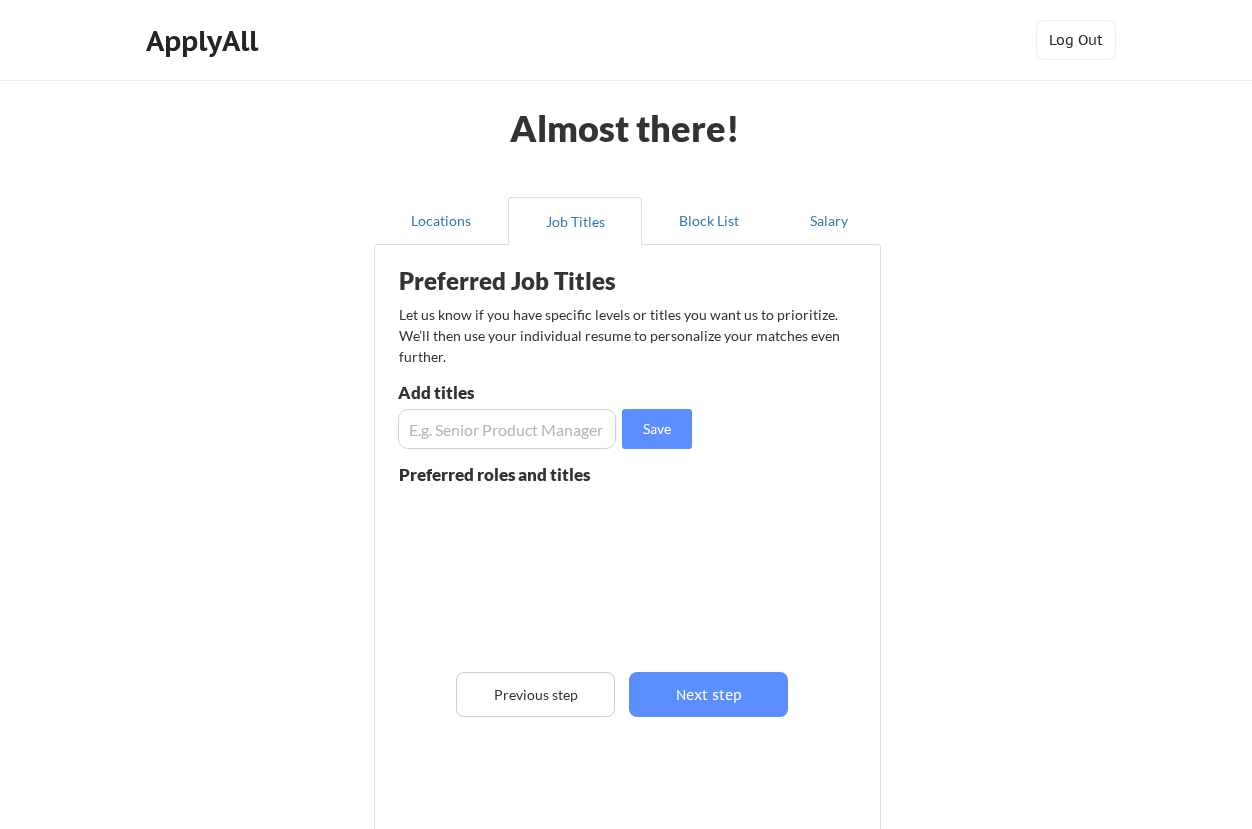 click at bounding box center [507, 429] 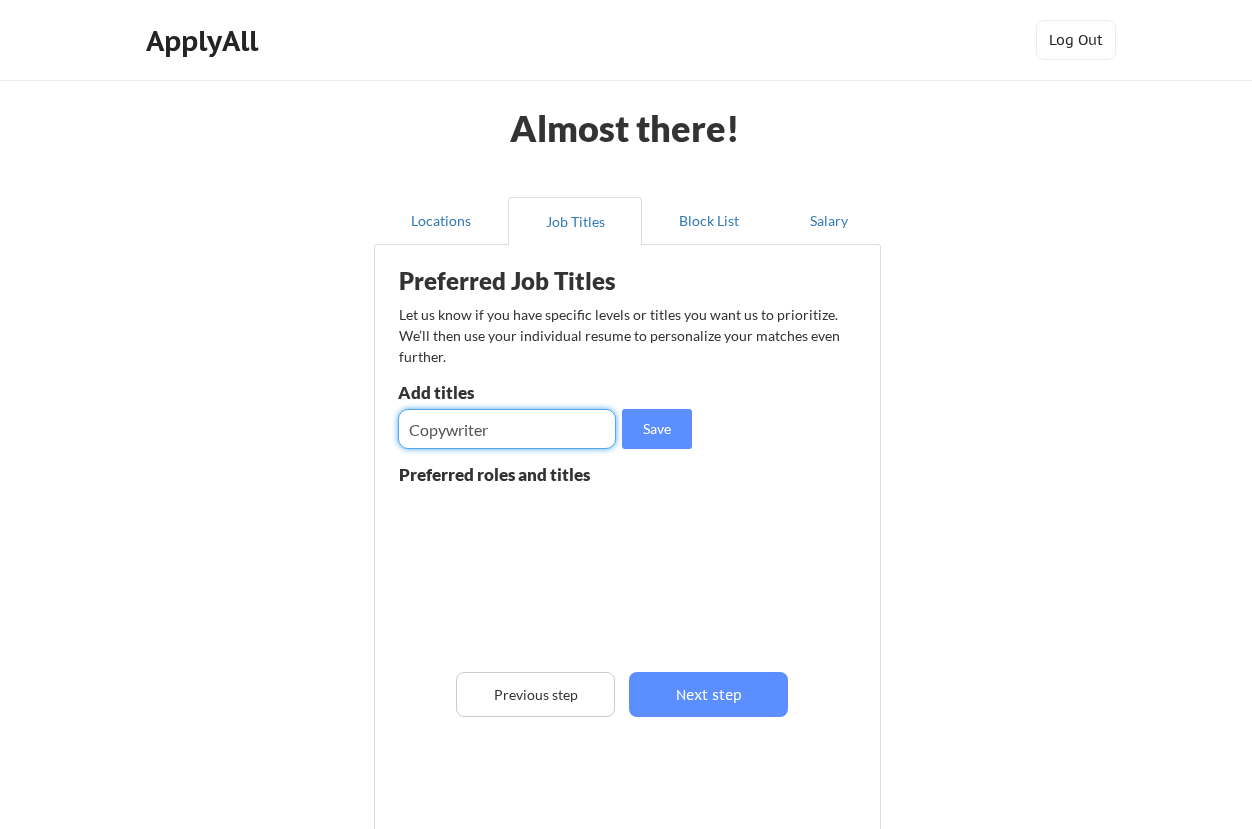 type on "Copywriter" 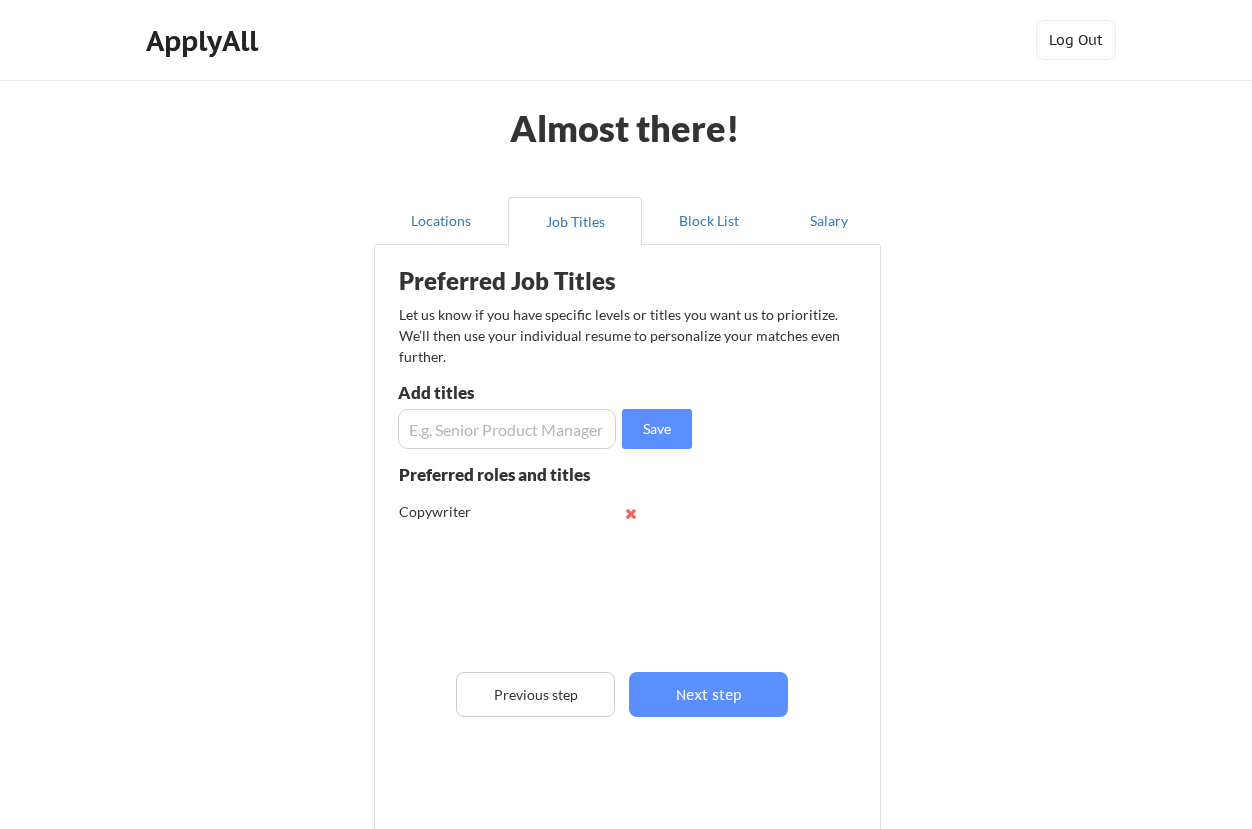 click at bounding box center (507, 429) 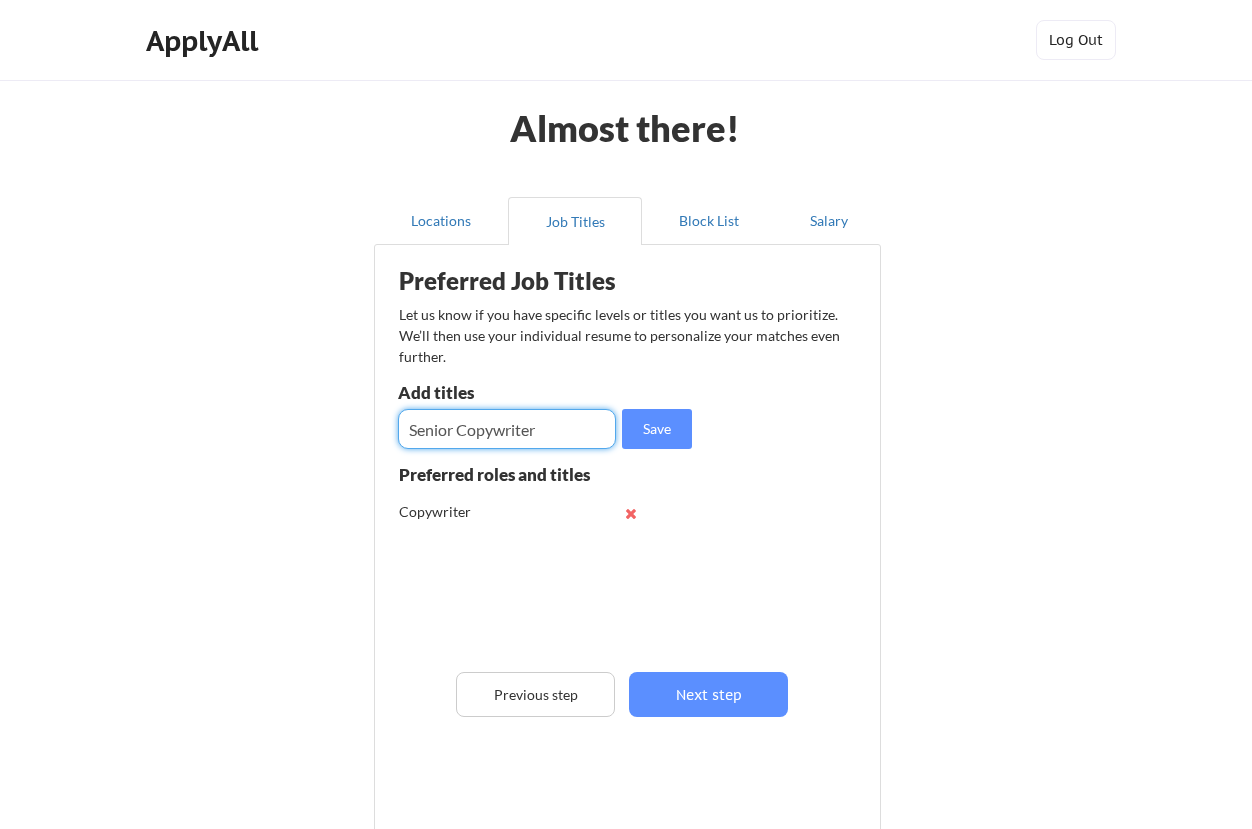 type on "Senior Copywriter" 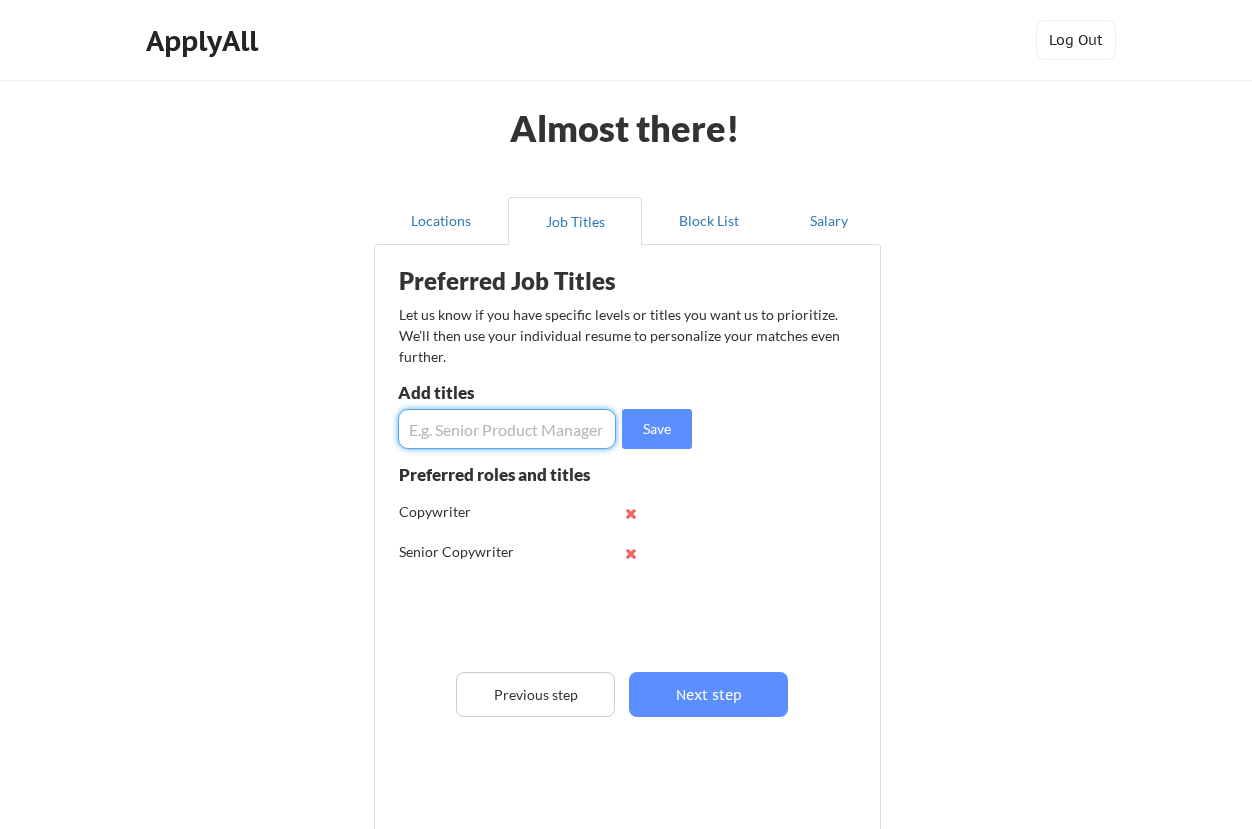 click at bounding box center (507, 429) 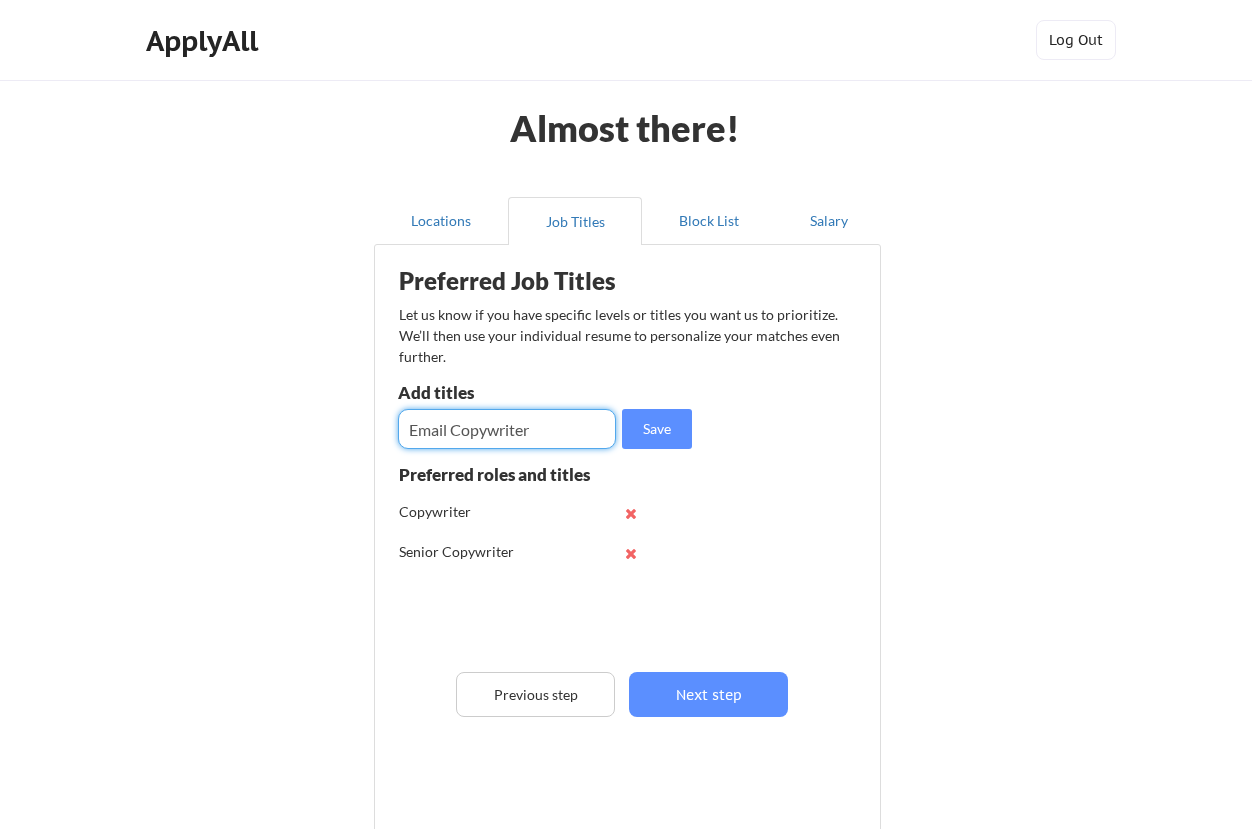type on "Email Copywriter" 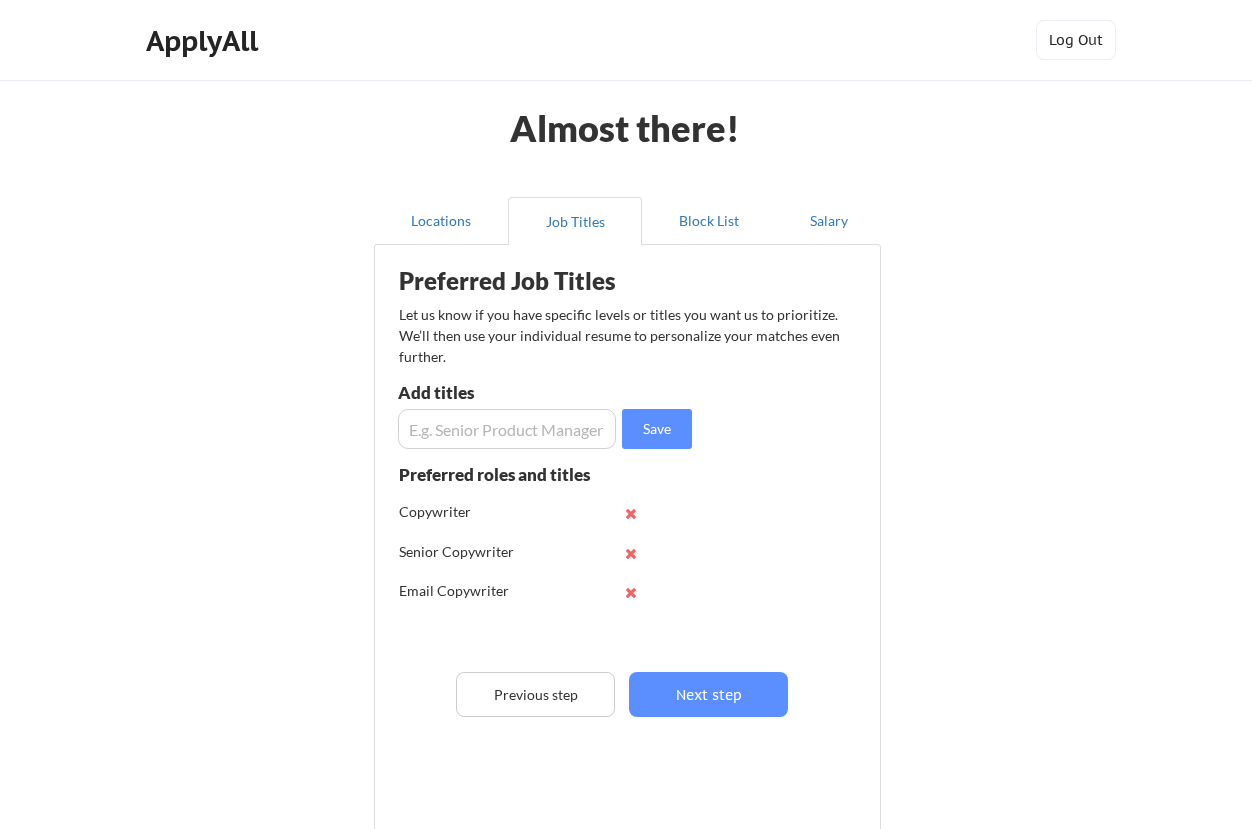 click at bounding box center (507, 429) 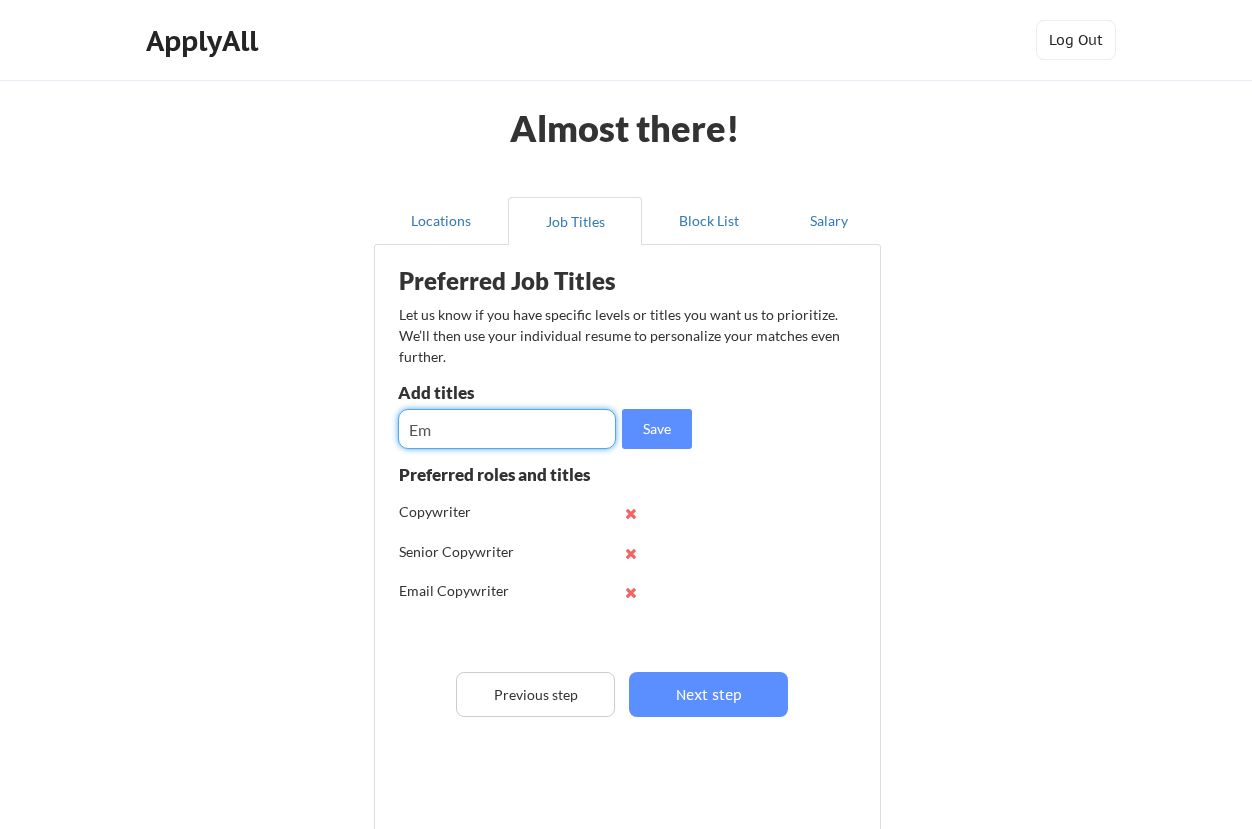 type on "E" 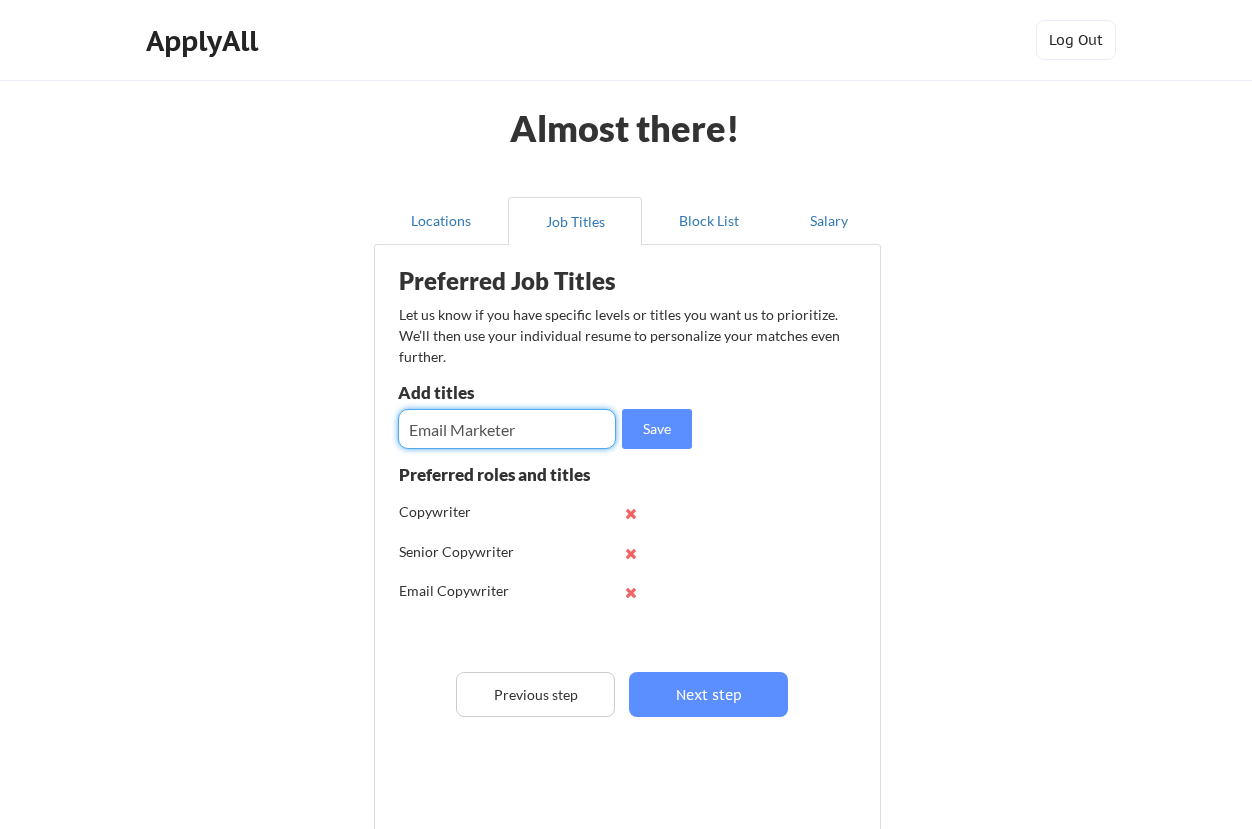 type on "Email Marketer" 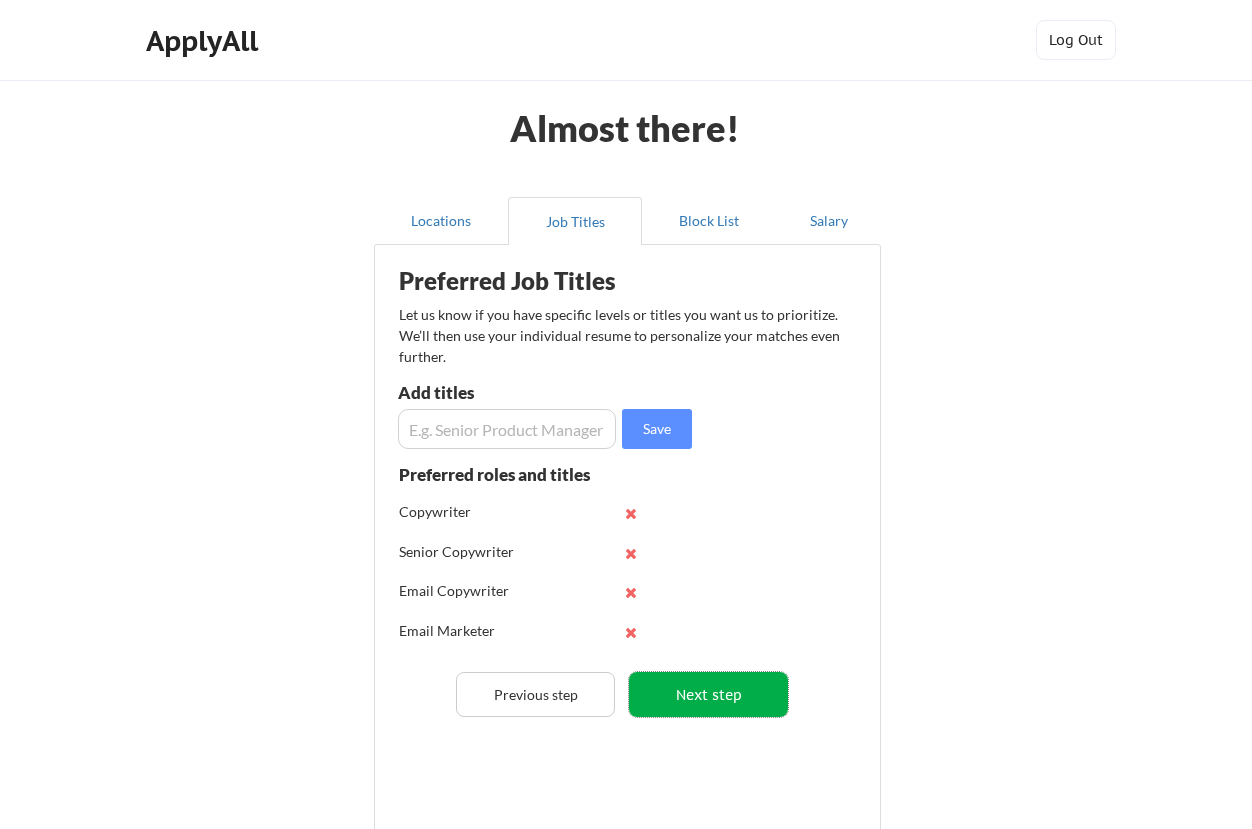 click on "Next step" at bounding box center (708, 694) 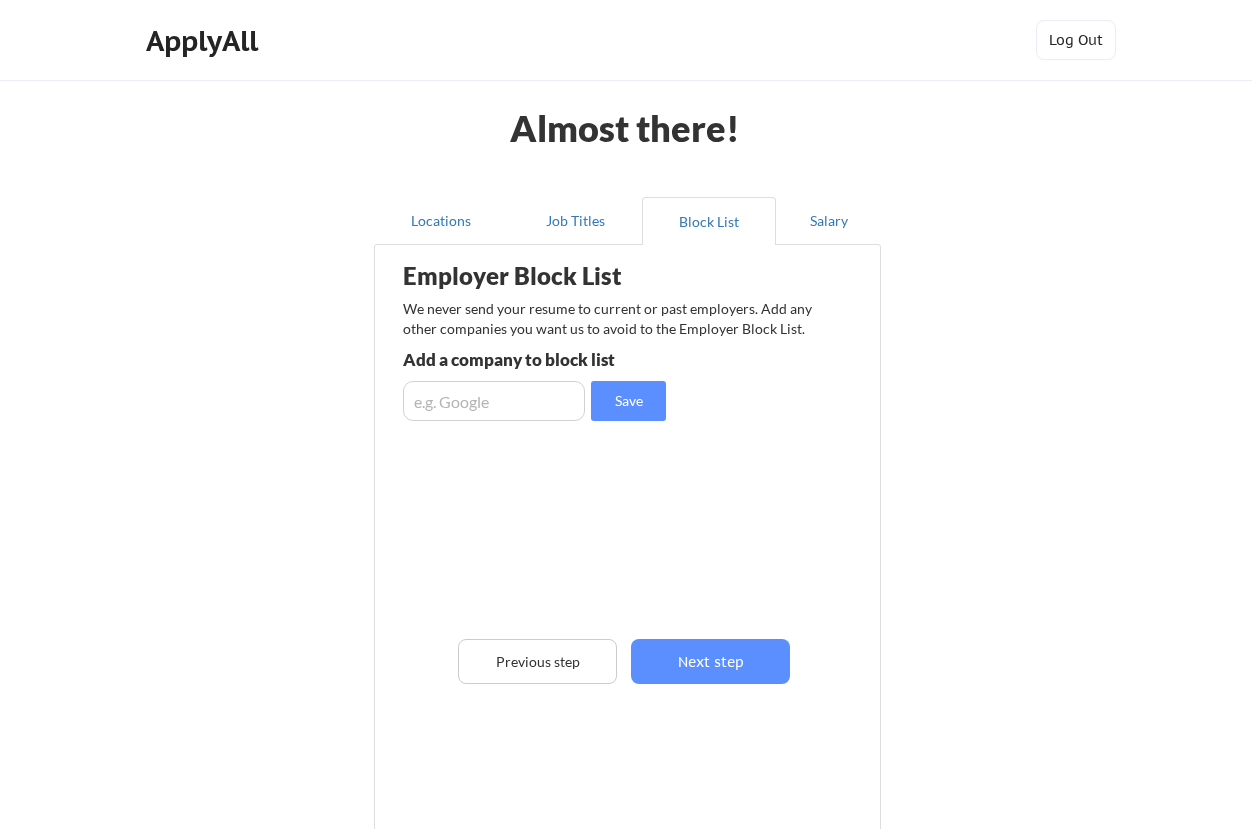 click at bounding box center [494, 401] 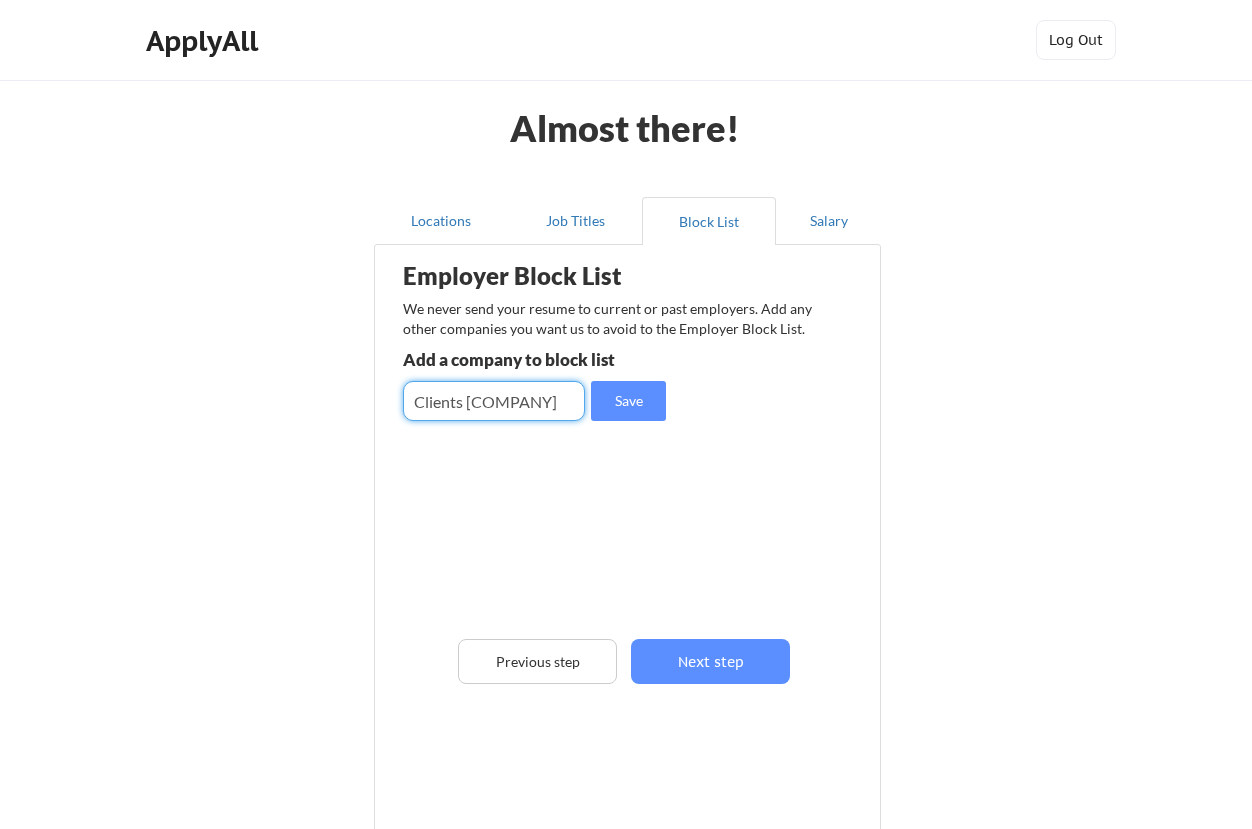 type on "Clients Black Box" 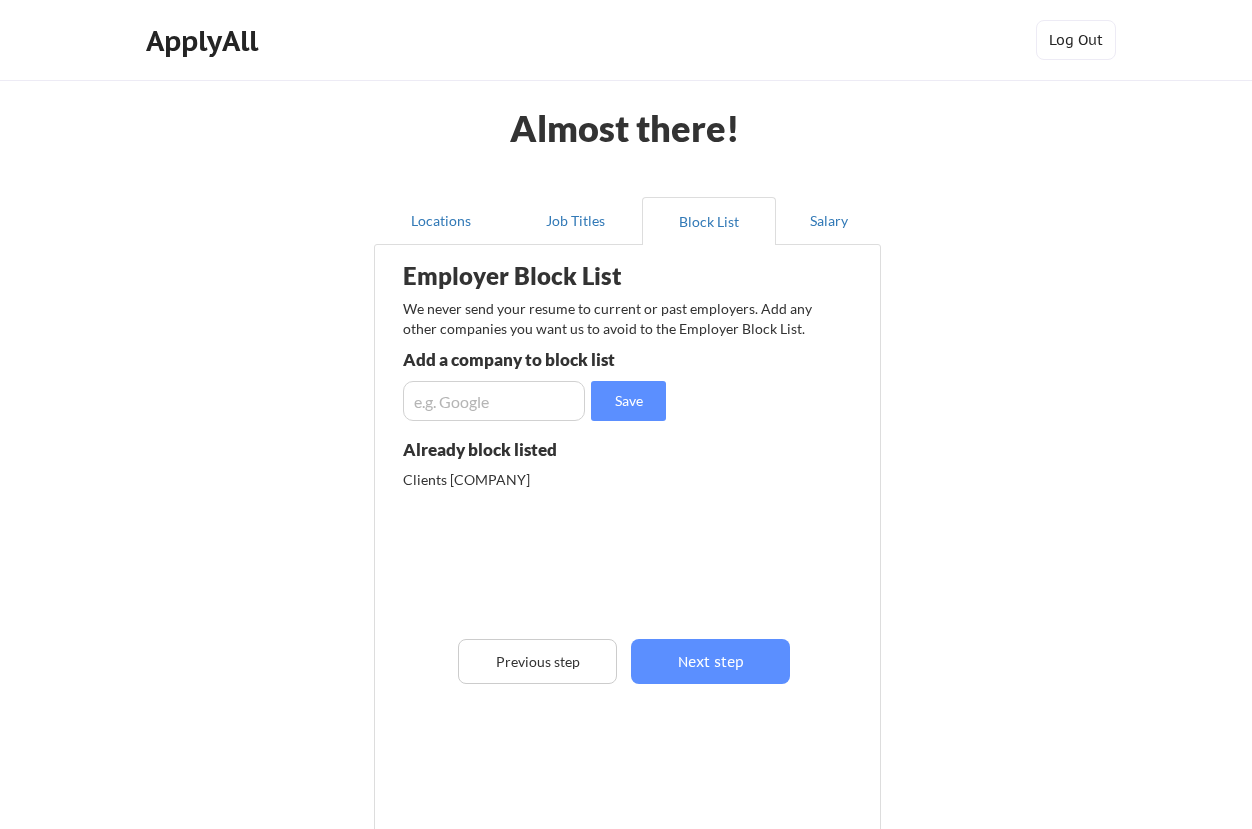 click at bounding box center (494, 401) 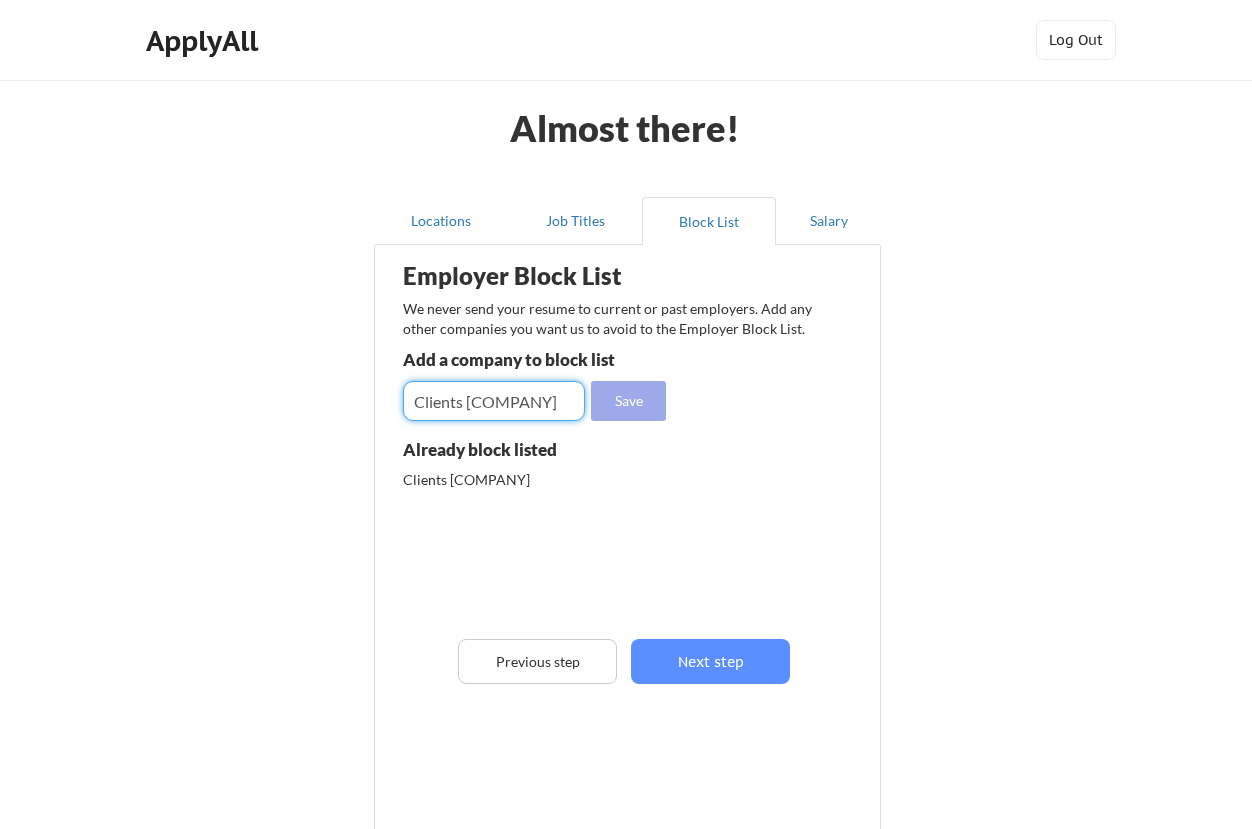 type on "Clients BlackBox" 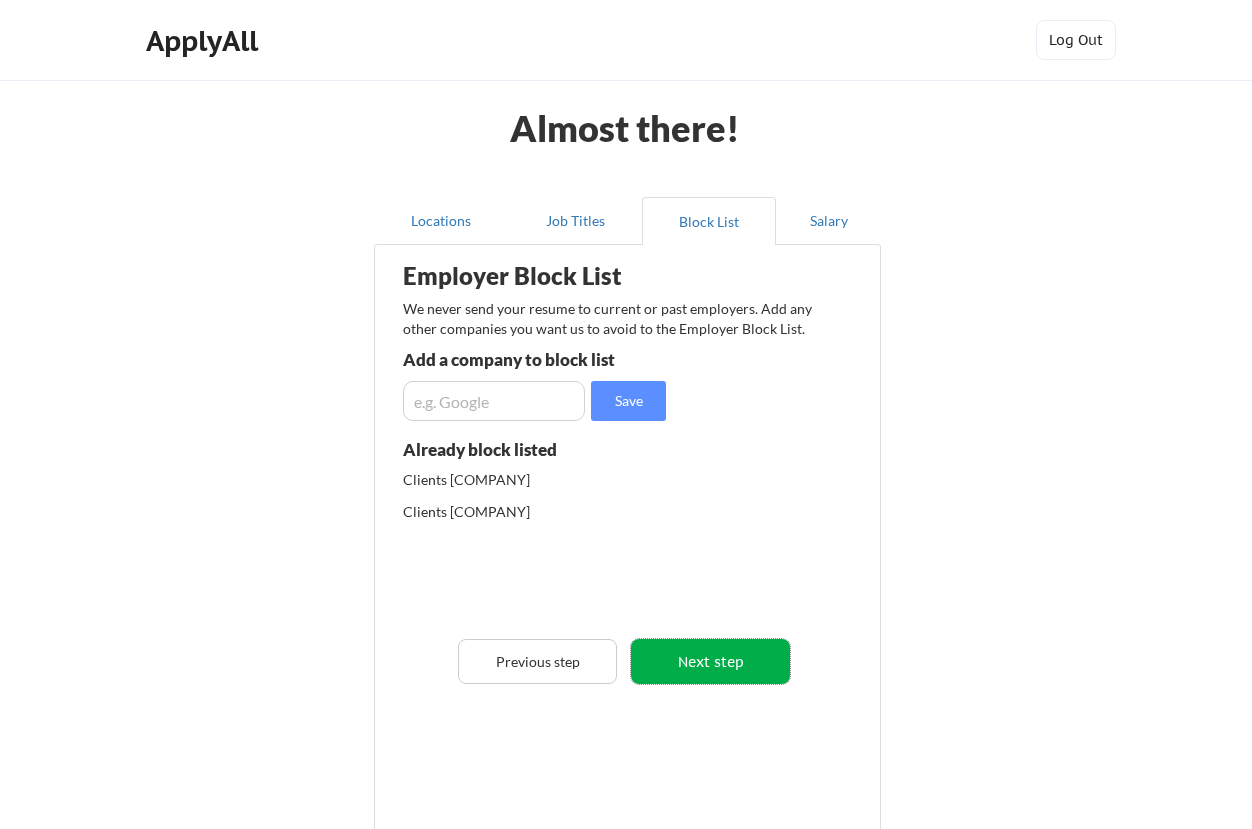 click on "Next step" at bounding box center [710, 661] 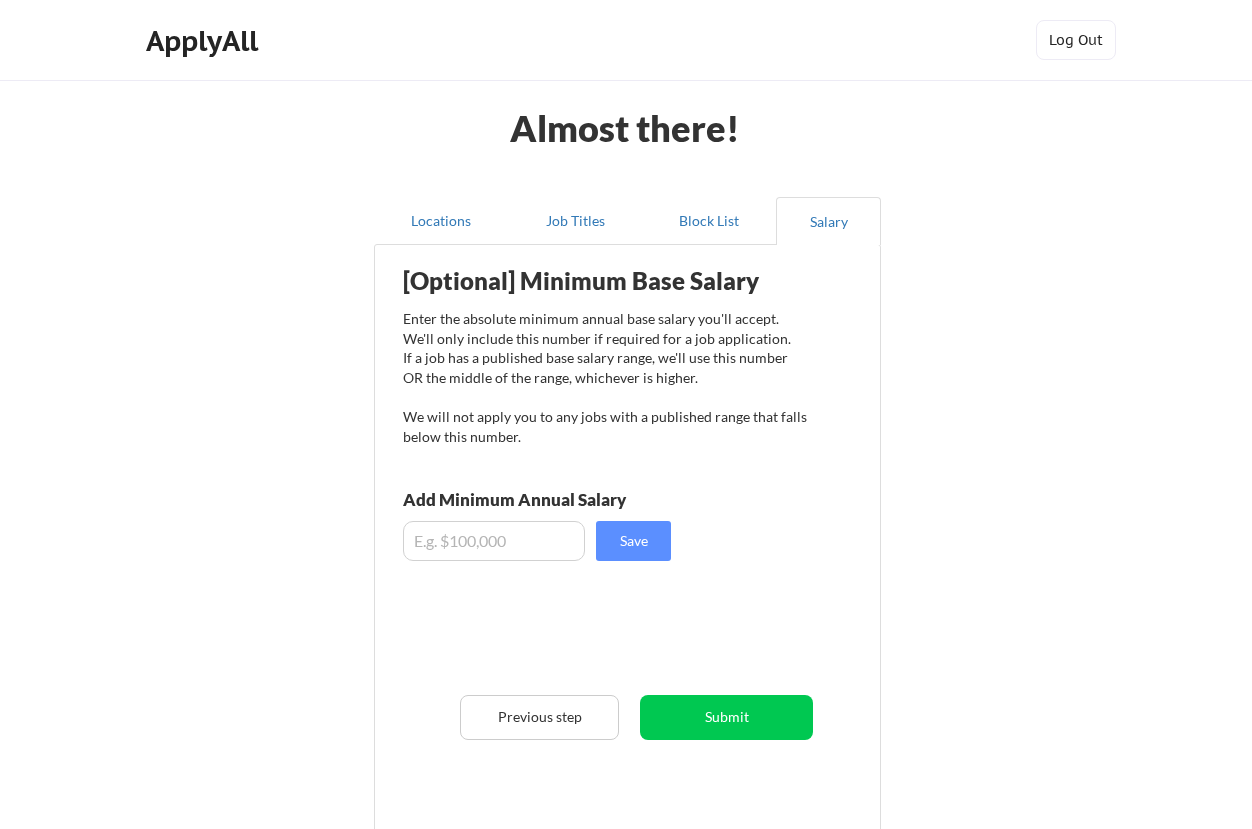 click at bounding box center (494, 541) 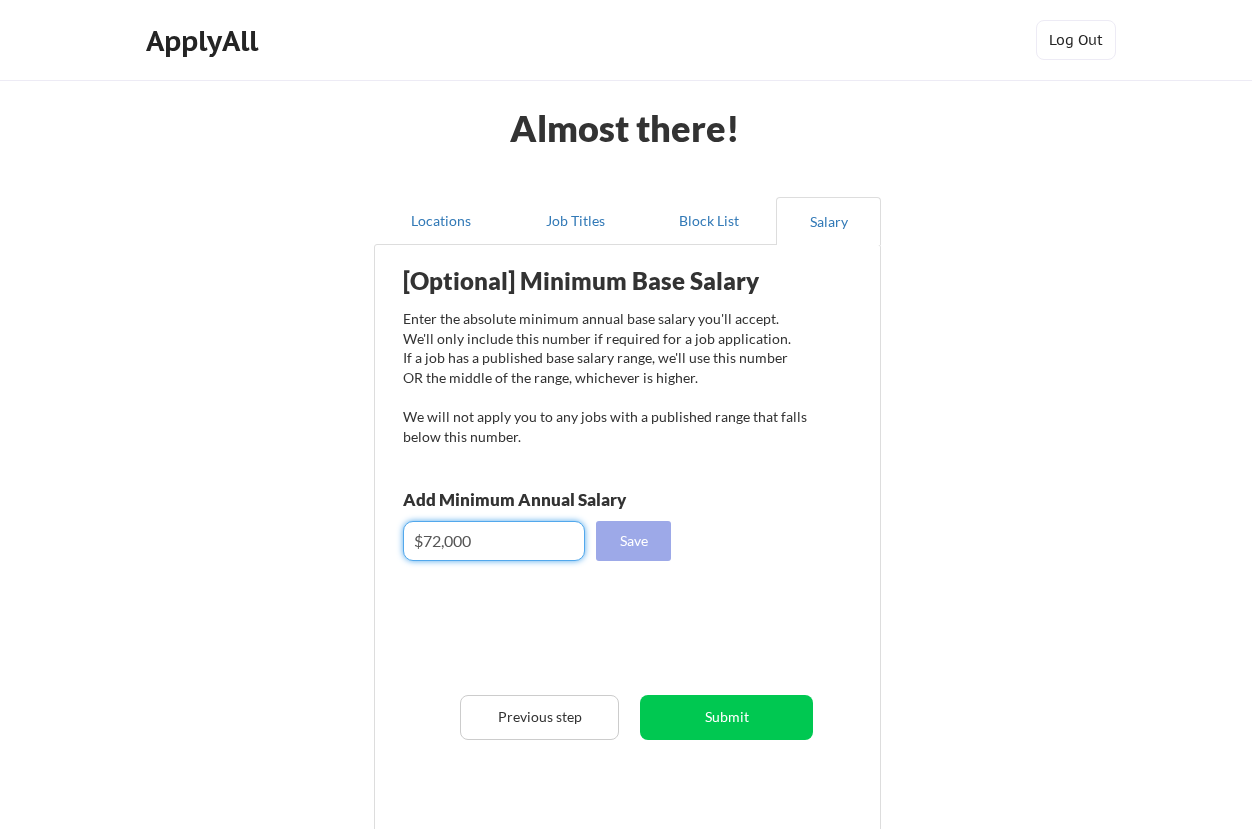type on "$72,000" 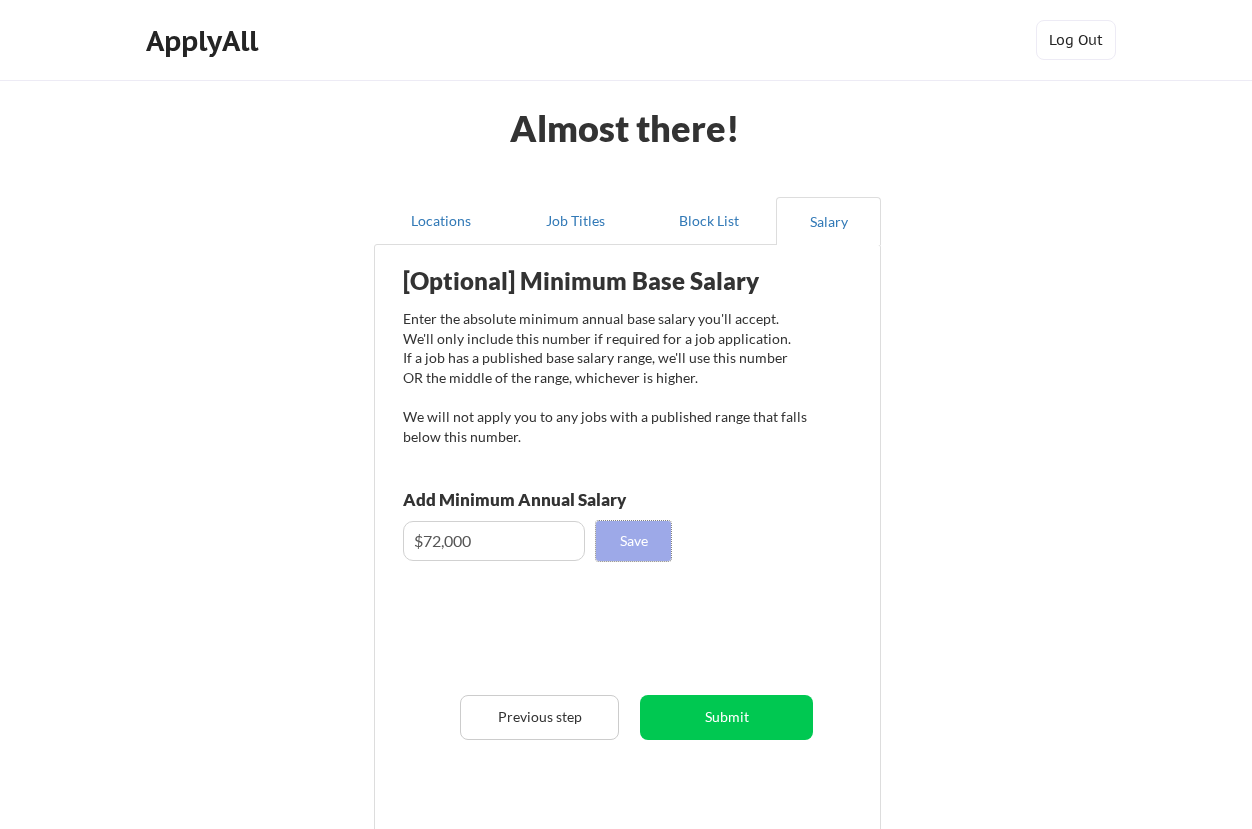 click on "Save" at bounding box center (633, 541) 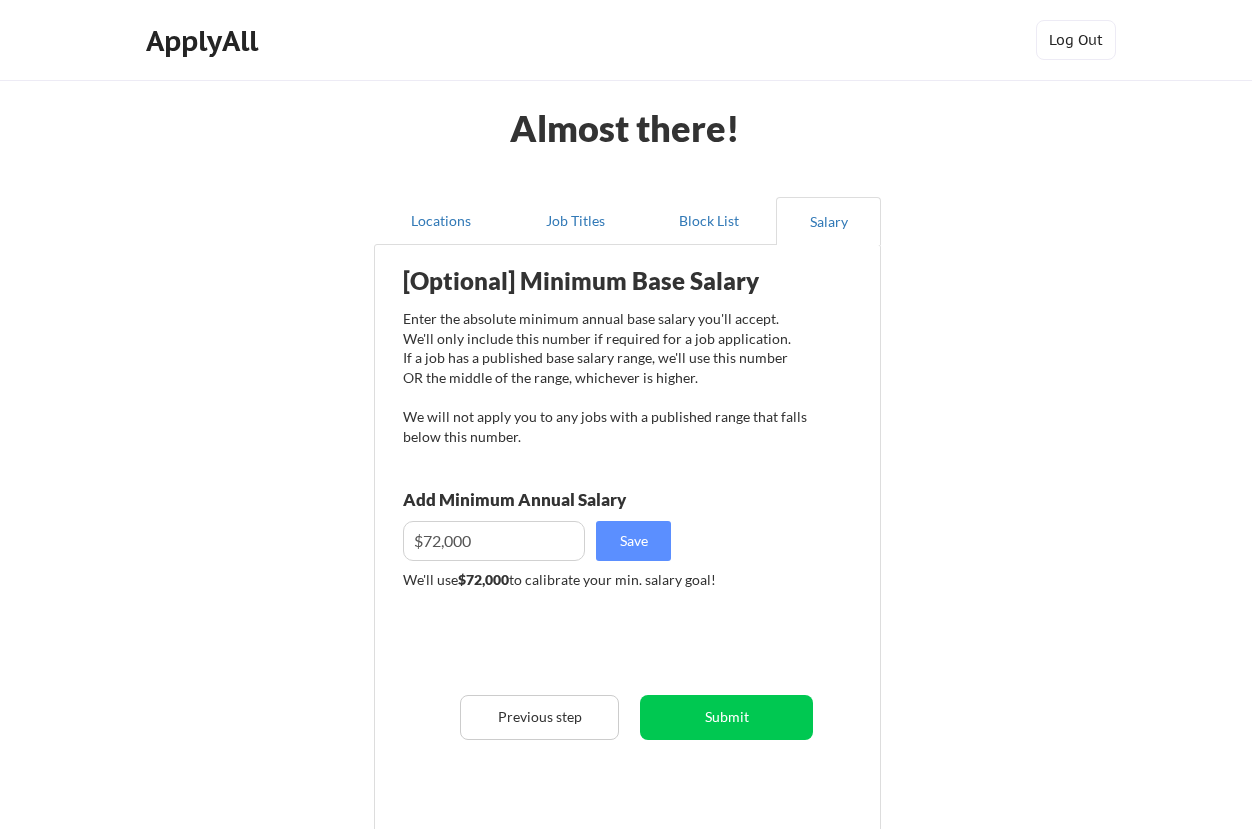 click at bounding box center (494, 541) 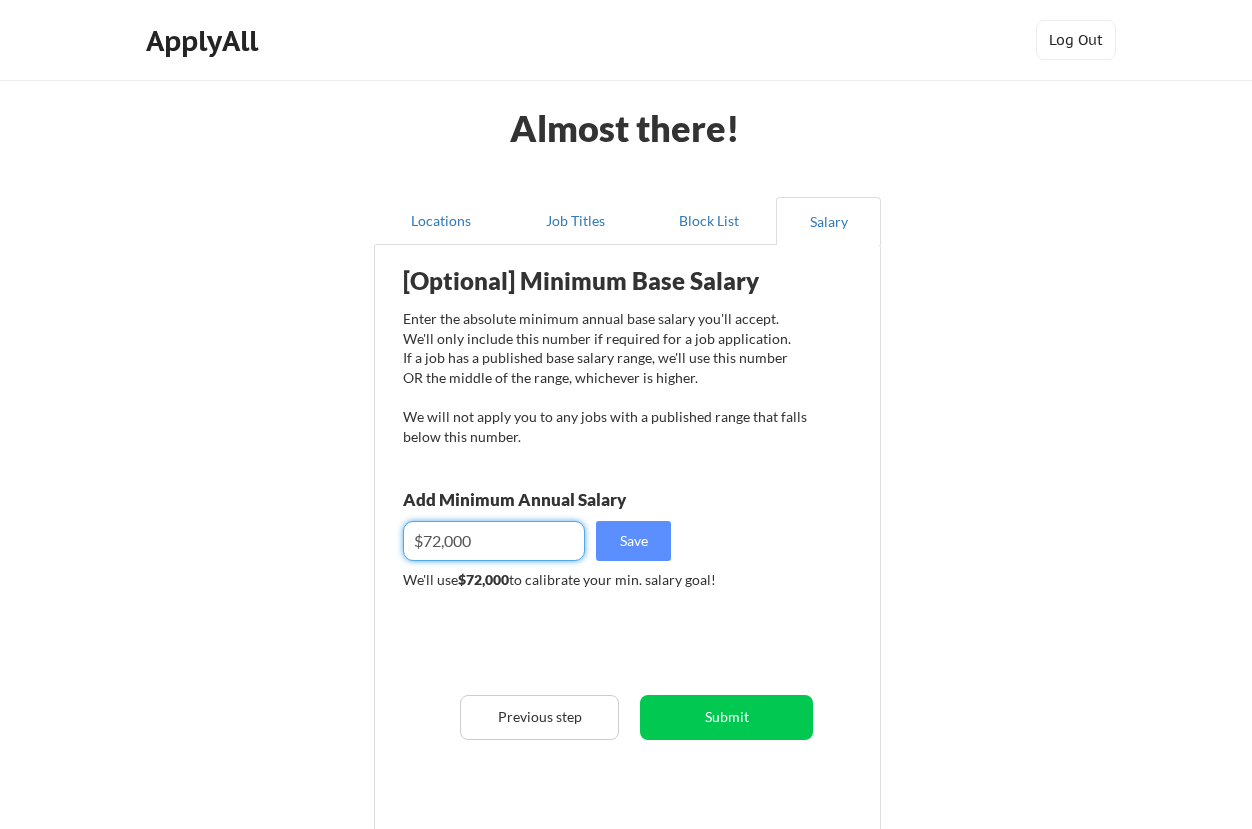 click at bounding box center [494, 541] 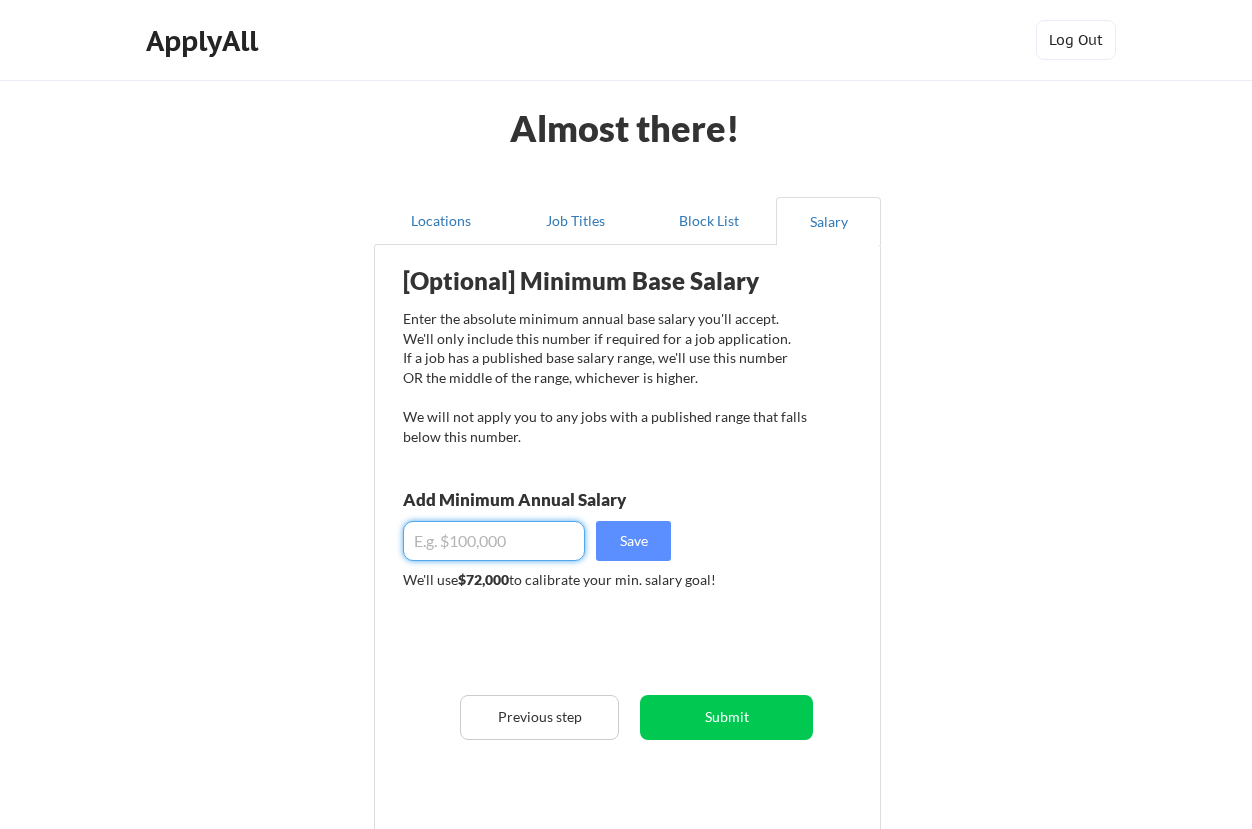 type 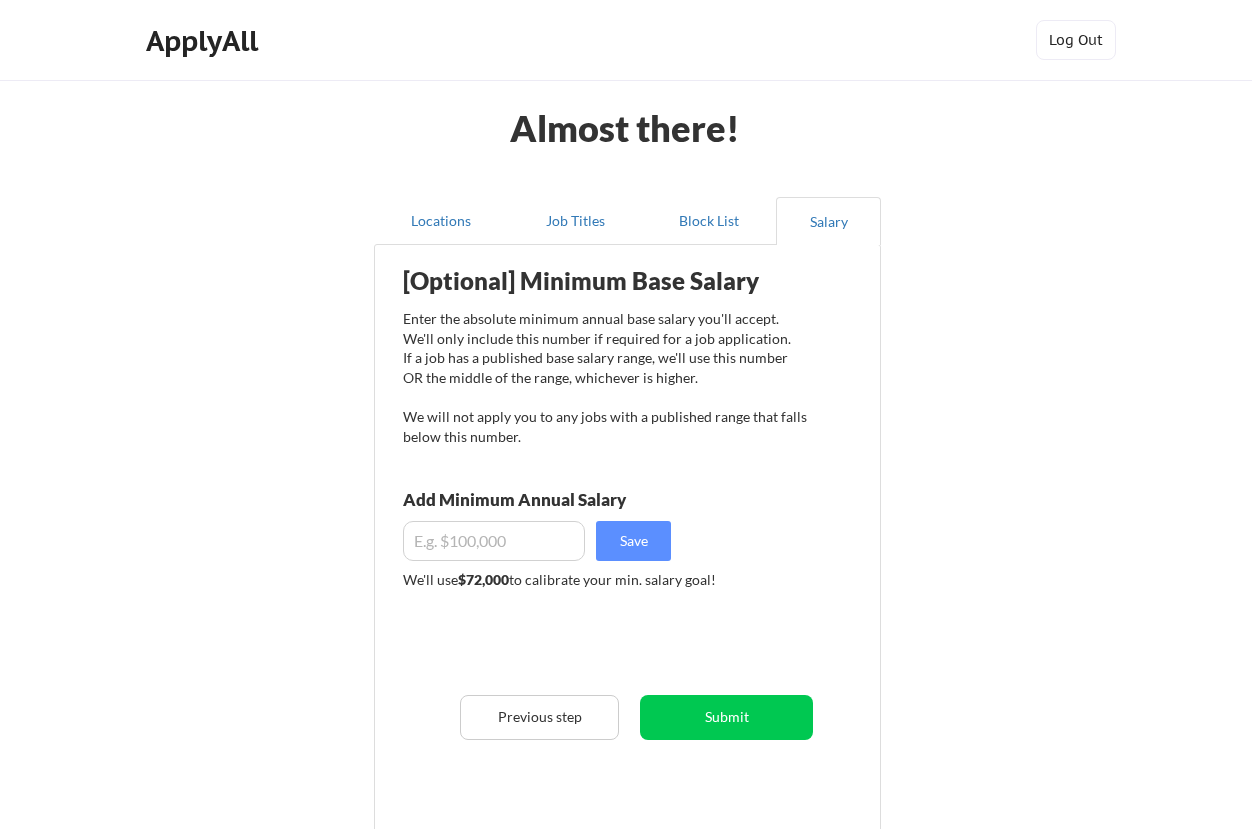click on "Enter the absolute minimum annual base salary you'll accept. We'll only include this number if required for a job application.
If a job has a published base salary range, we'll use this number OR the middle of the range, whichever is higher. We will not apply you to any jobs with a published range that falls below this number." at bounding box center [605, 377] 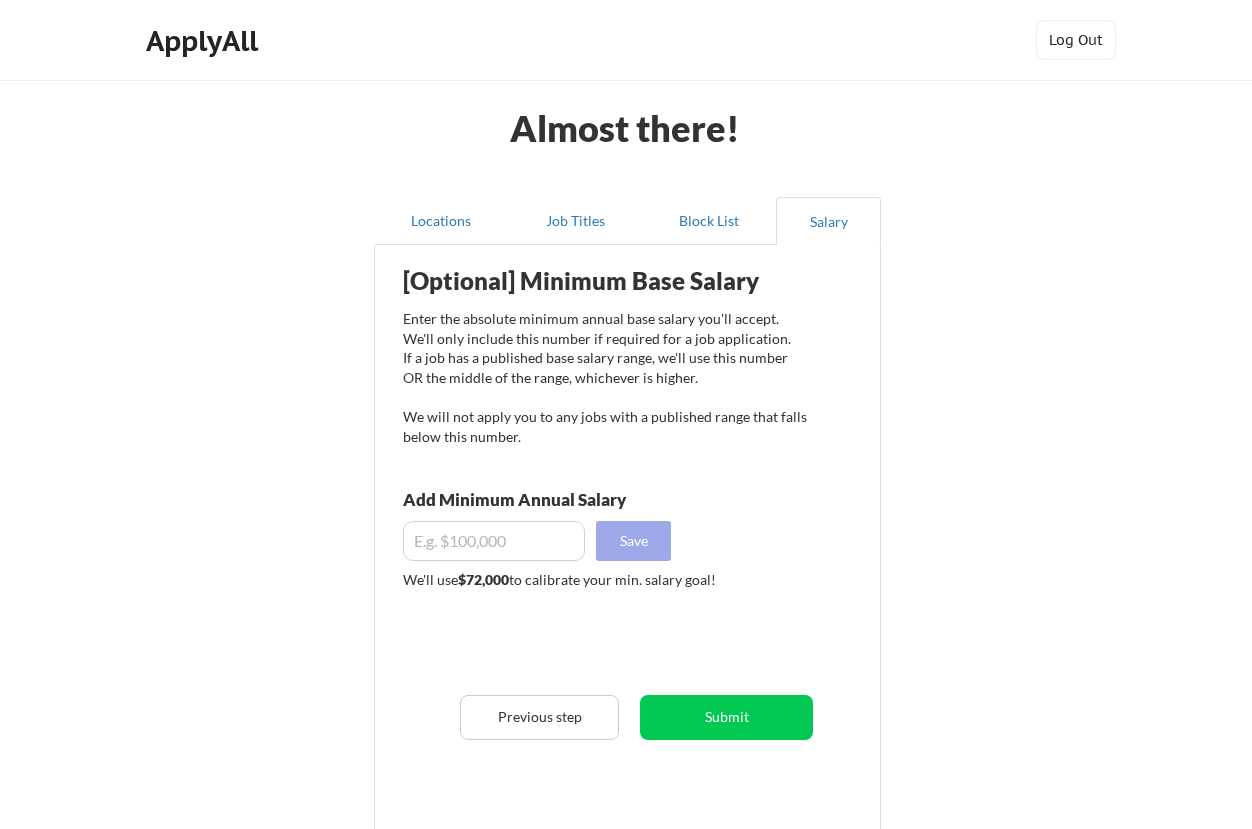 click on "Save" at bounding box center (633, 541) 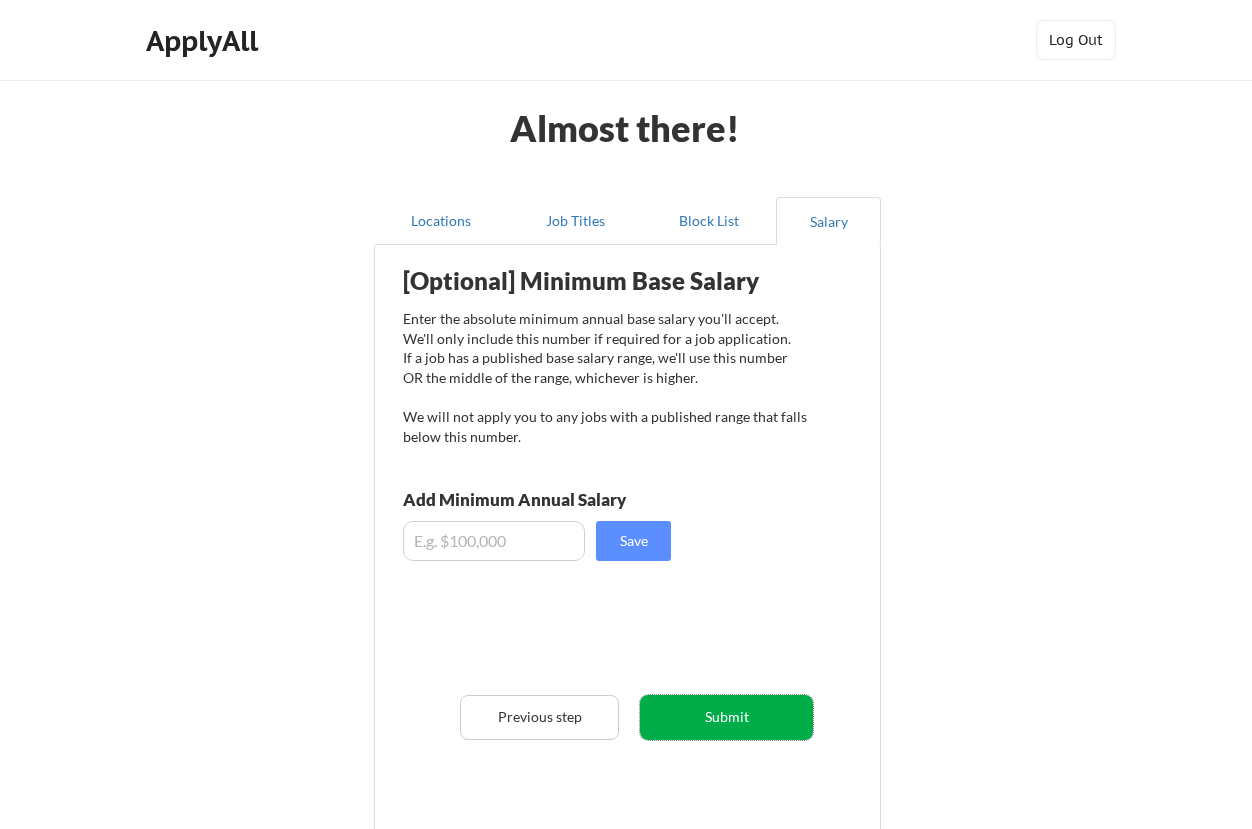 click on "Submit" at bounding box center [726, 717] 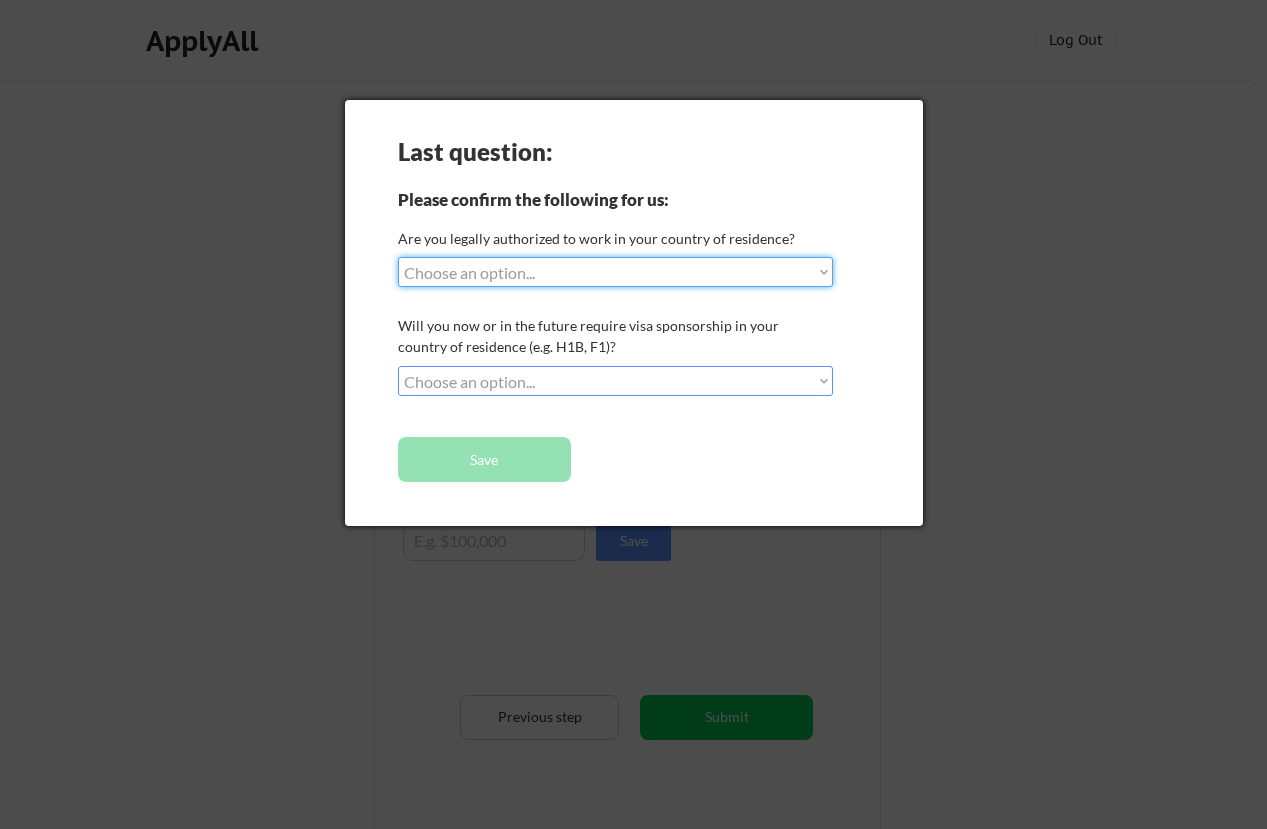 click on "Choose an option... Yes, I am a US Citizen Yes, I am a Canadian Citizen Yes, I am a US Green Card Holder Yes, I am an Other Permanent Resident Yes, I am here on a visa (H1B, OPT, etc.) No, I am not (yet) authorized" at bounding box center [615, 272] 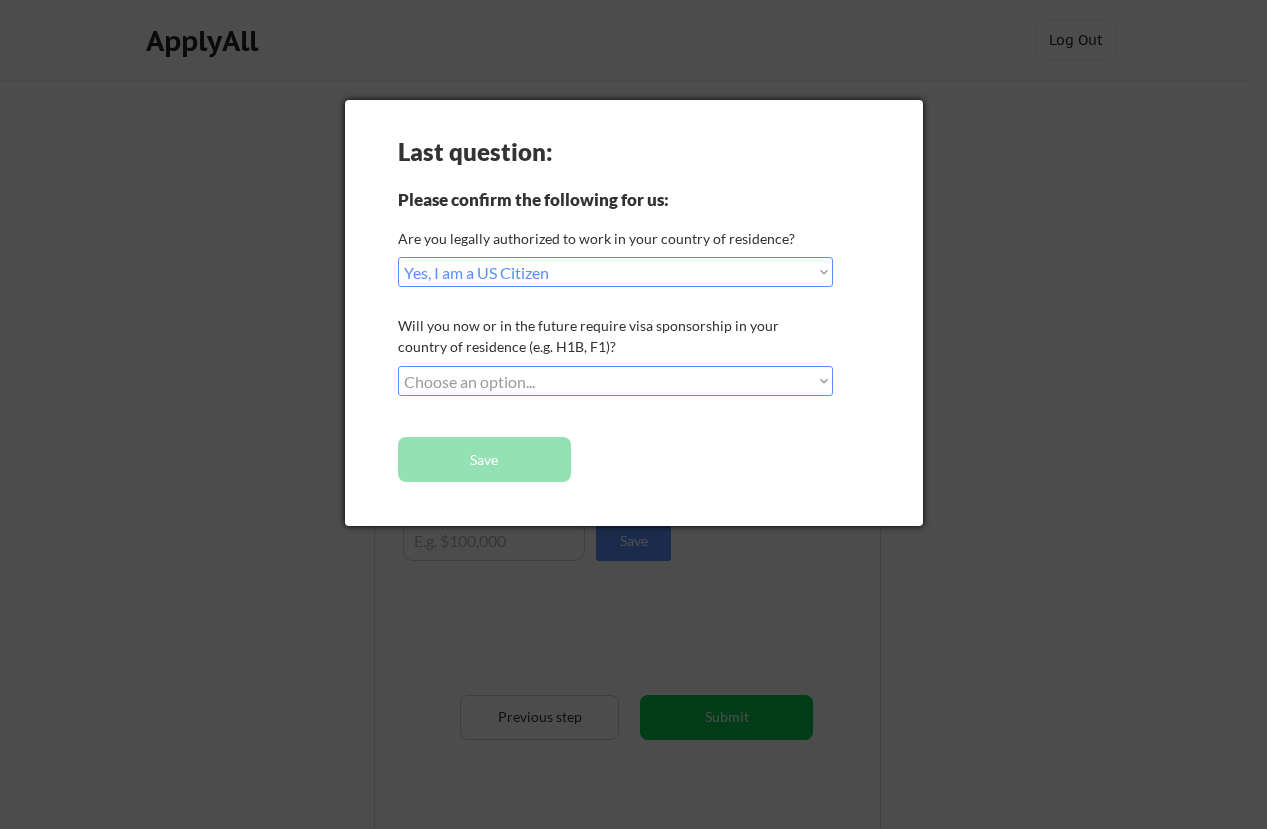 click on "Choose an option... No, I will not need sponsorship Yes, I will need sponsorship" at bounding box center (615, 381) 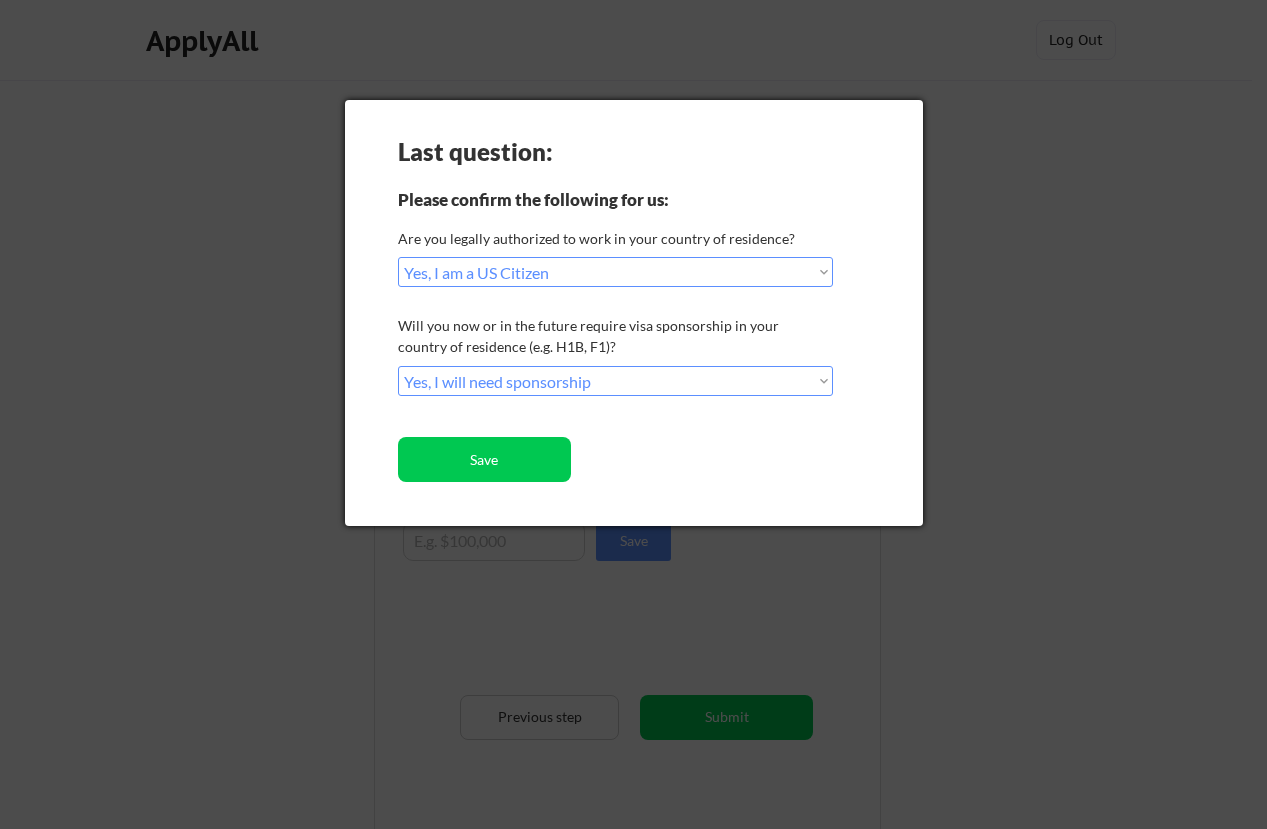 click on "Choose an option... No, I will not need sponsorship Yes, I will need sponsorship" at bounding box center [615, 381] 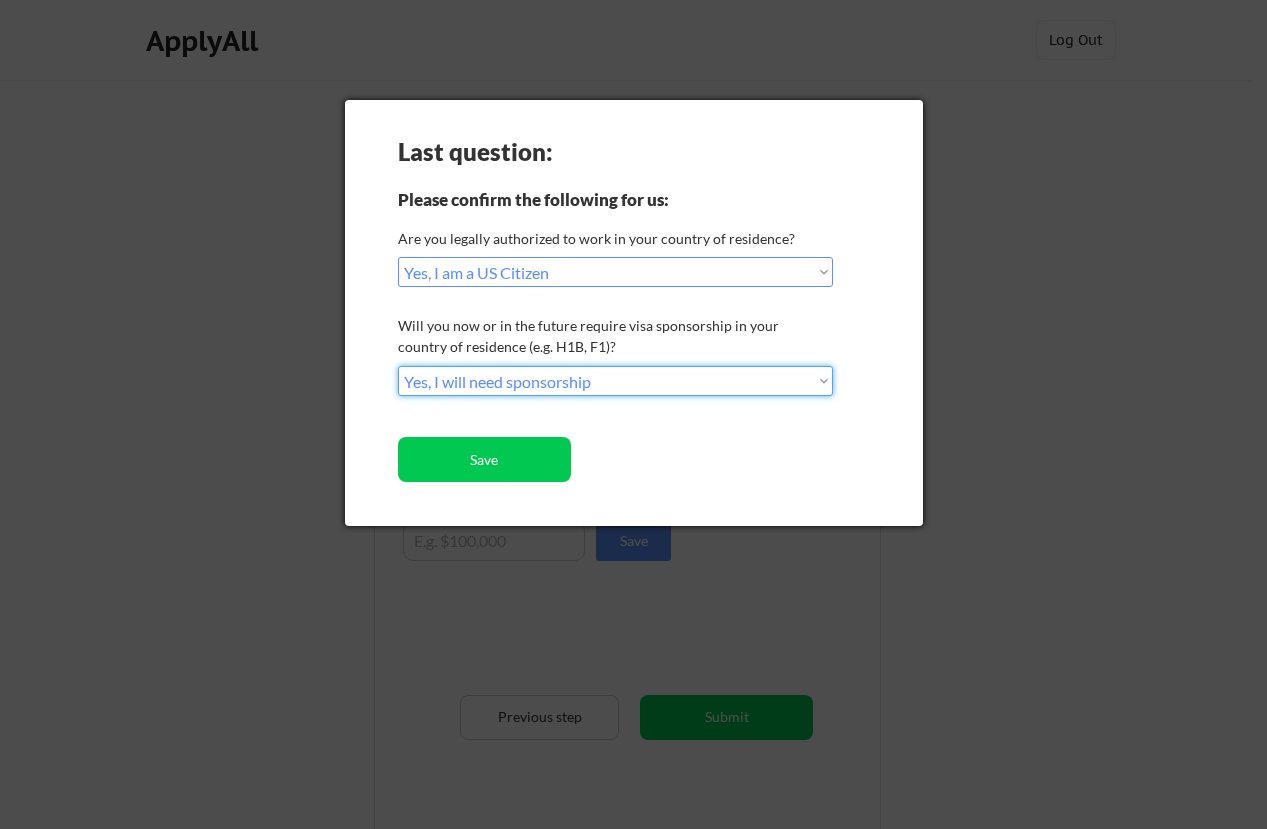 click on "Choose an option... No, I will not need sponsorship Yes, I will need sponsorship" at bounding box center [615, 381] 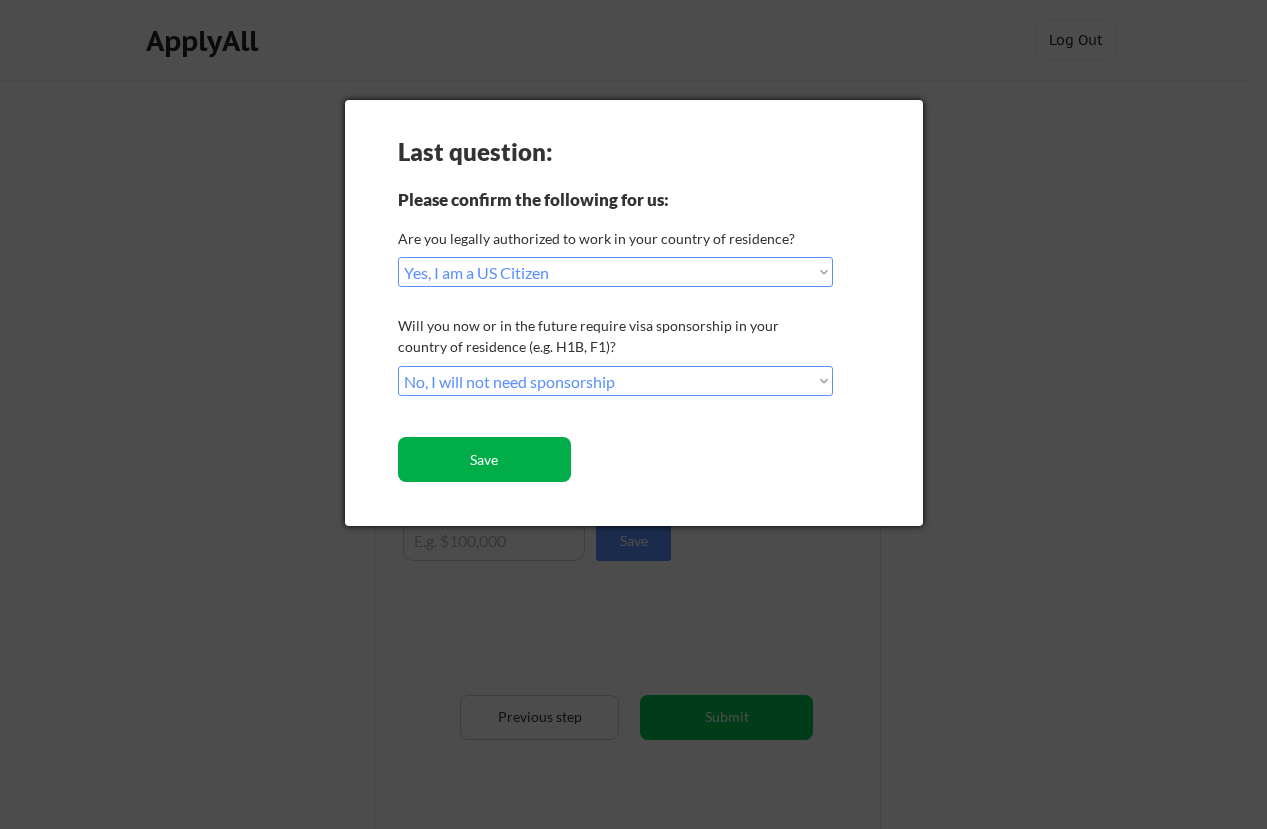 click on "Save" at bounding box center [484, 459] 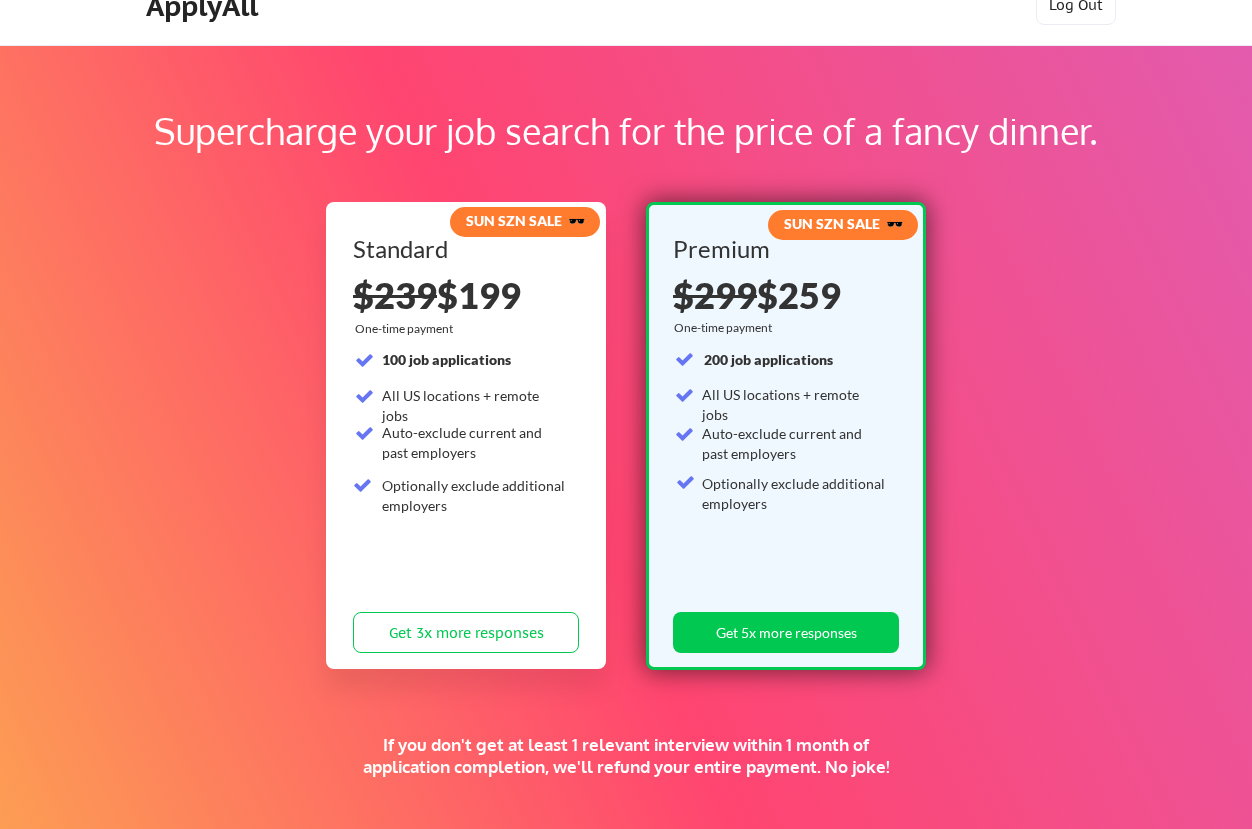 scroll, scrollTop: 0, scrollLeft: 0, axis: both 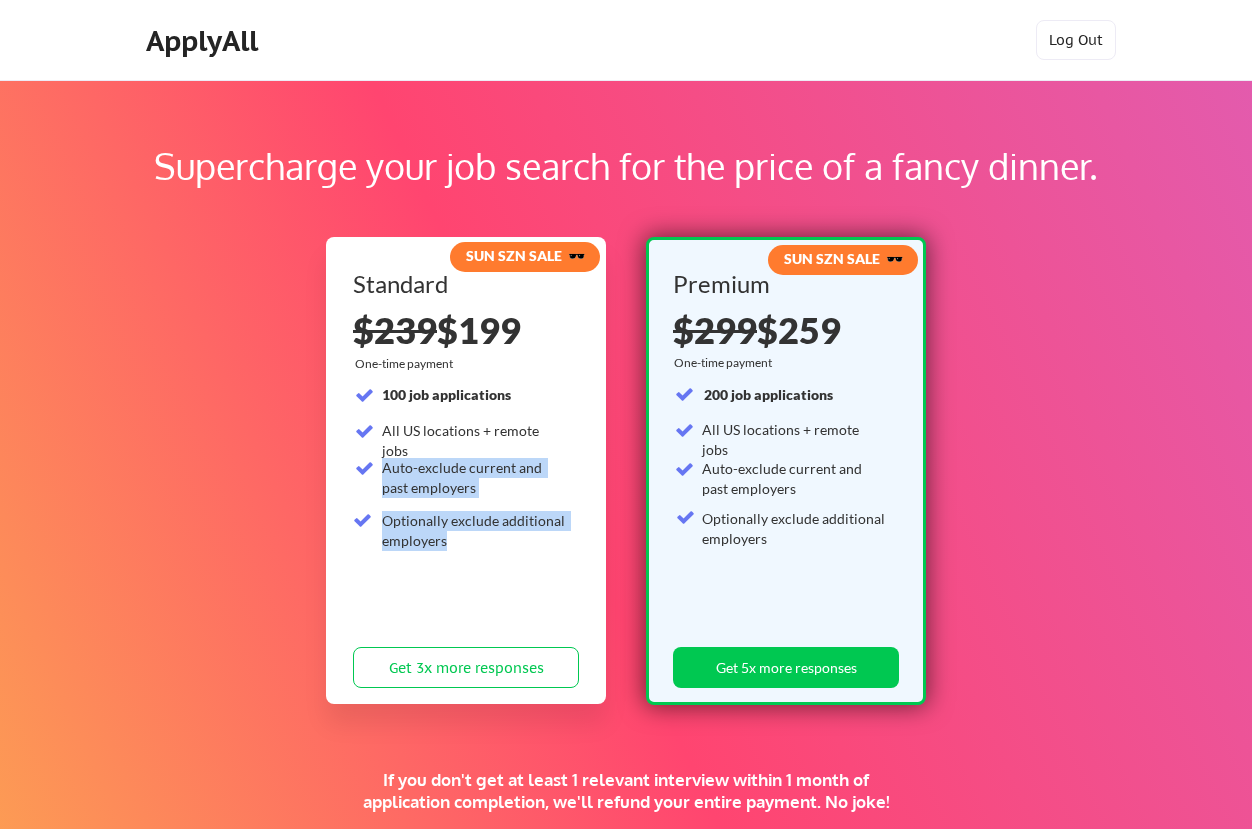 drag, startPoint x: 512, startPoint y: 415, endPoint x: 526, endPoint y: 540, distance: 125.781555 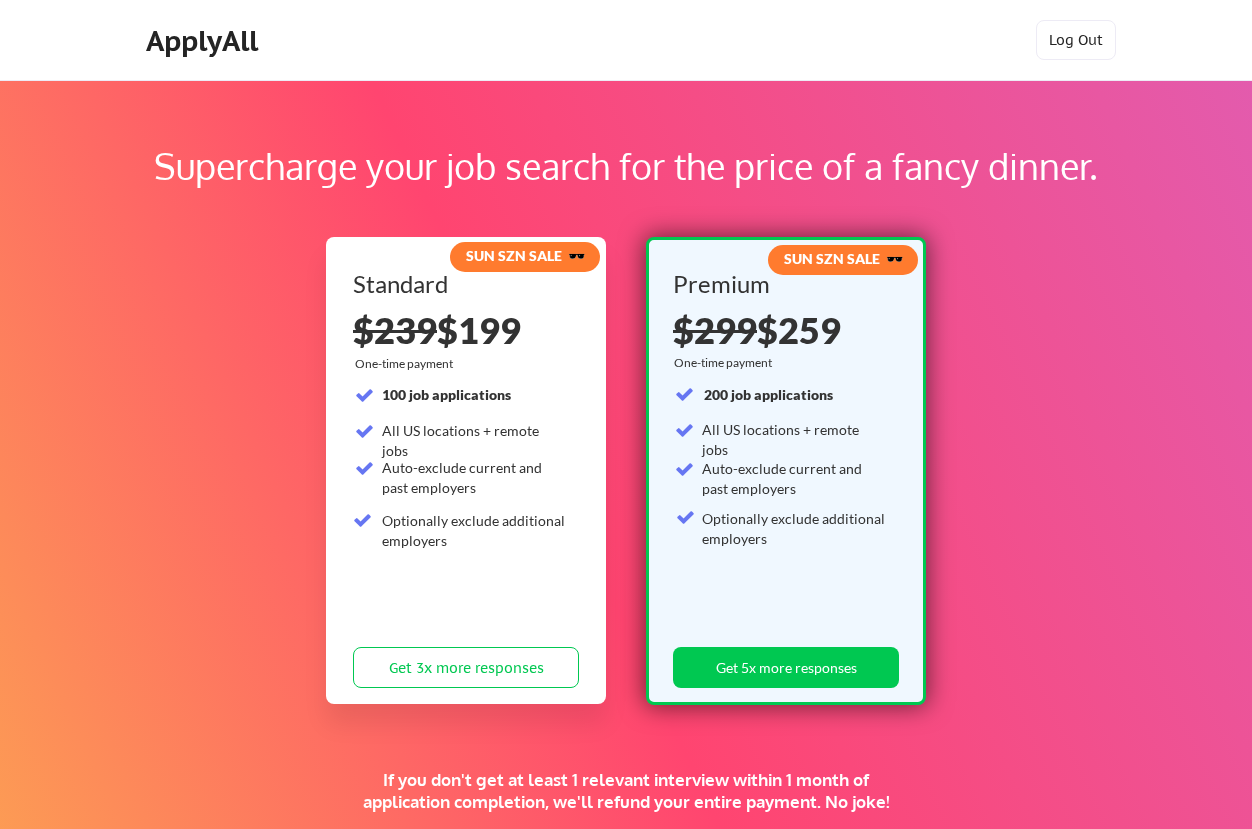 drag, startPoint x: 526, startPoint y: 540, endPoint x: 559, endPoint y: 357, distance: 185.9516 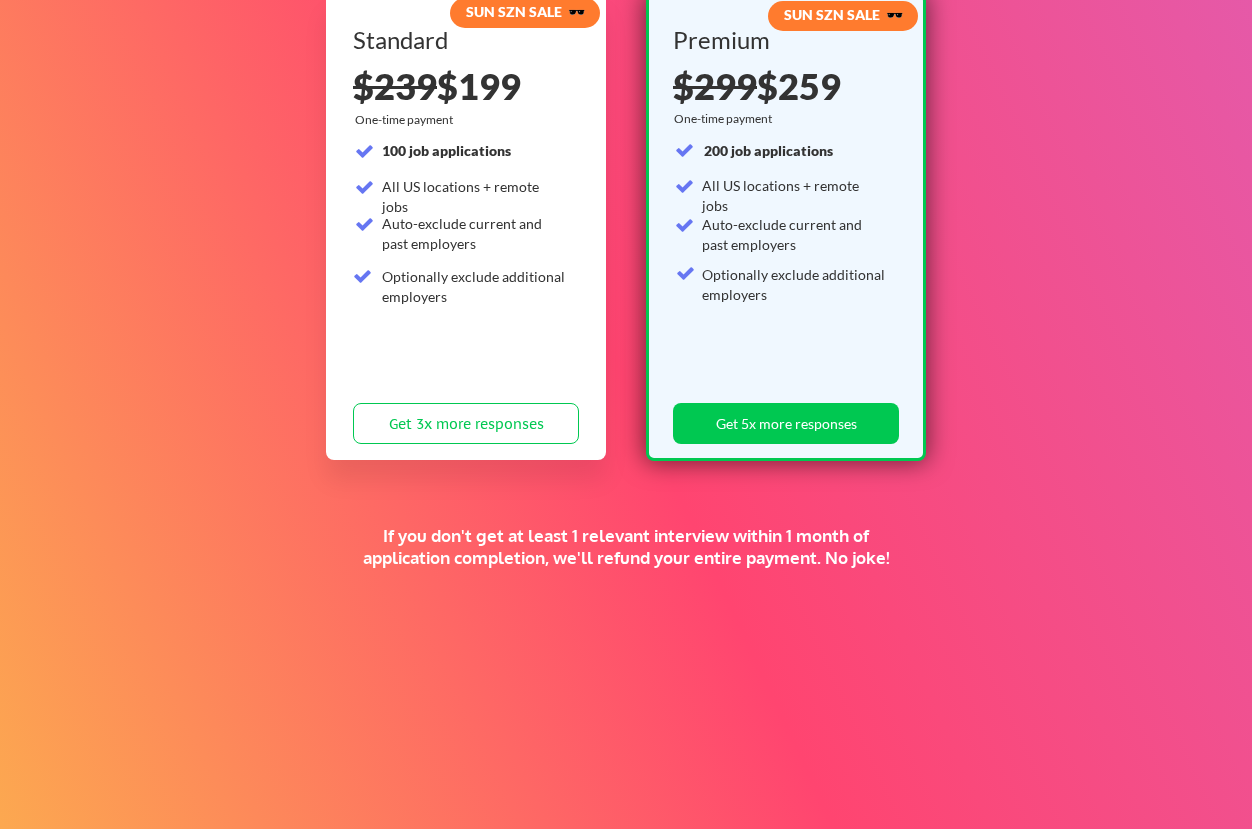 scroll, scrollTop: 326, scrollLeft: 0, axis: vertical 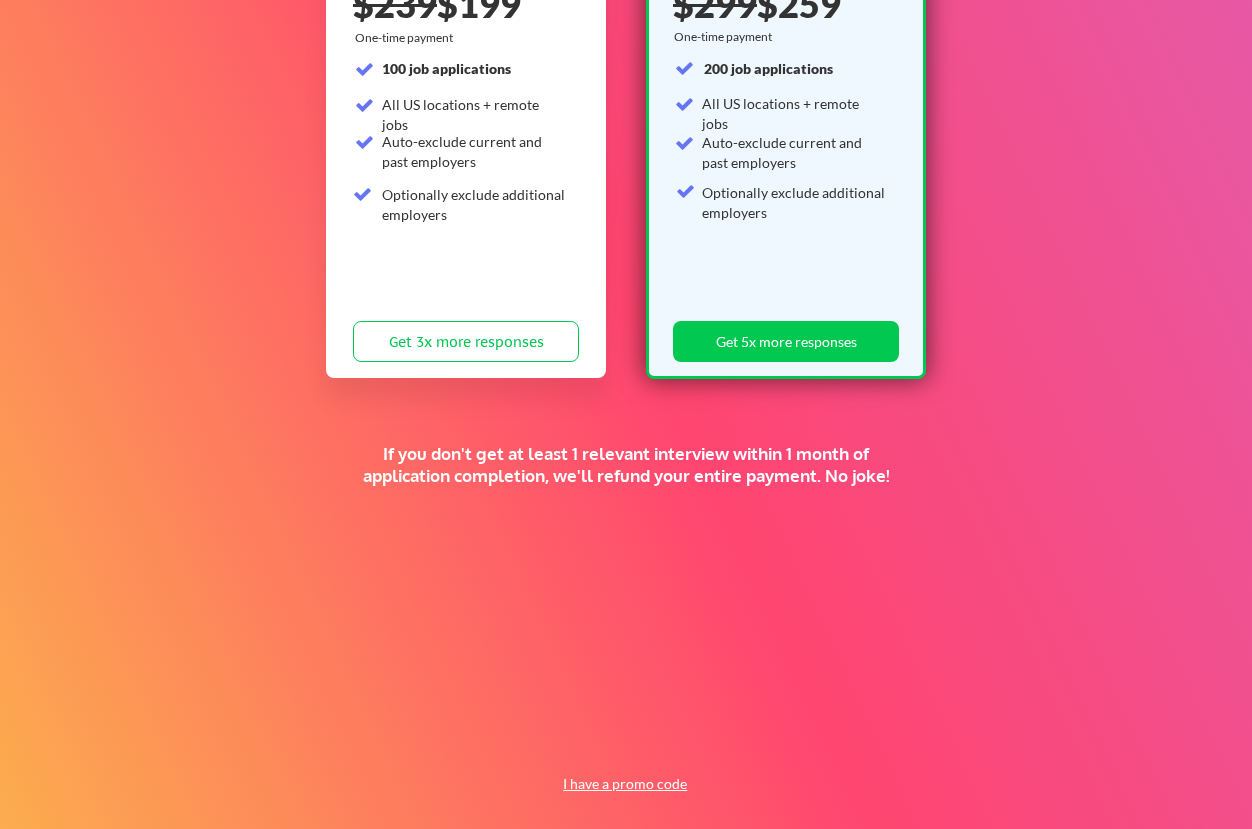 click on "Supercharge your job search for the price of a fancy dinner.  SUN SZN SALE  🕶️  Standard $239  $199 One-time payment 100 job applications All US locations + remote jobs Auto-exclude current and past employers Optionally exclude additional employers
Get 3x more responses  SUN SZN SALE  🕶️  Premium $299  $259 One-time payment 200 job applications   All US locations + remote jobs Auto-exclude current and past employers Optionally exclude additional employers
Get 5x more responses If you don't get at least 1 relevant interview within 1 month of application completion, we'll refund your entire payment. No joke! I have a promo code" at bounding box center [626, 300] 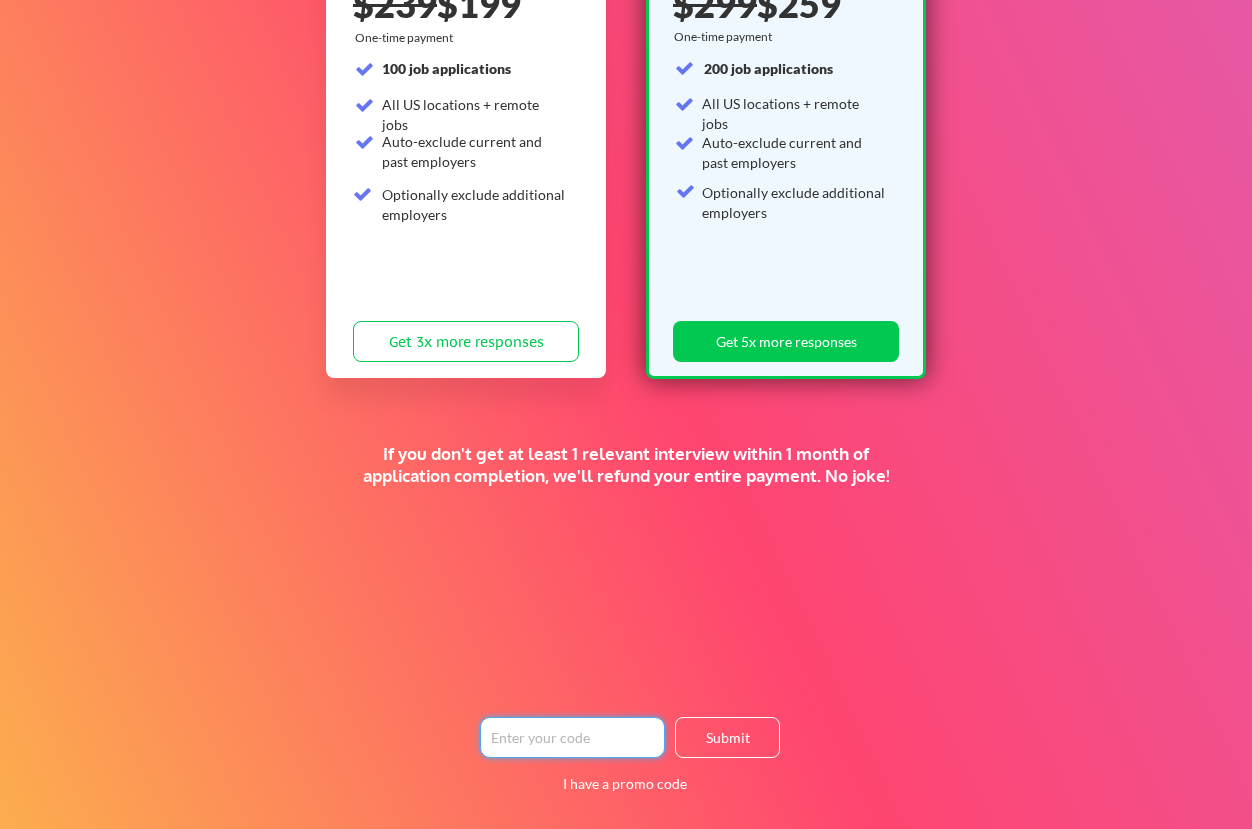 click at bounding box center (572, 737) 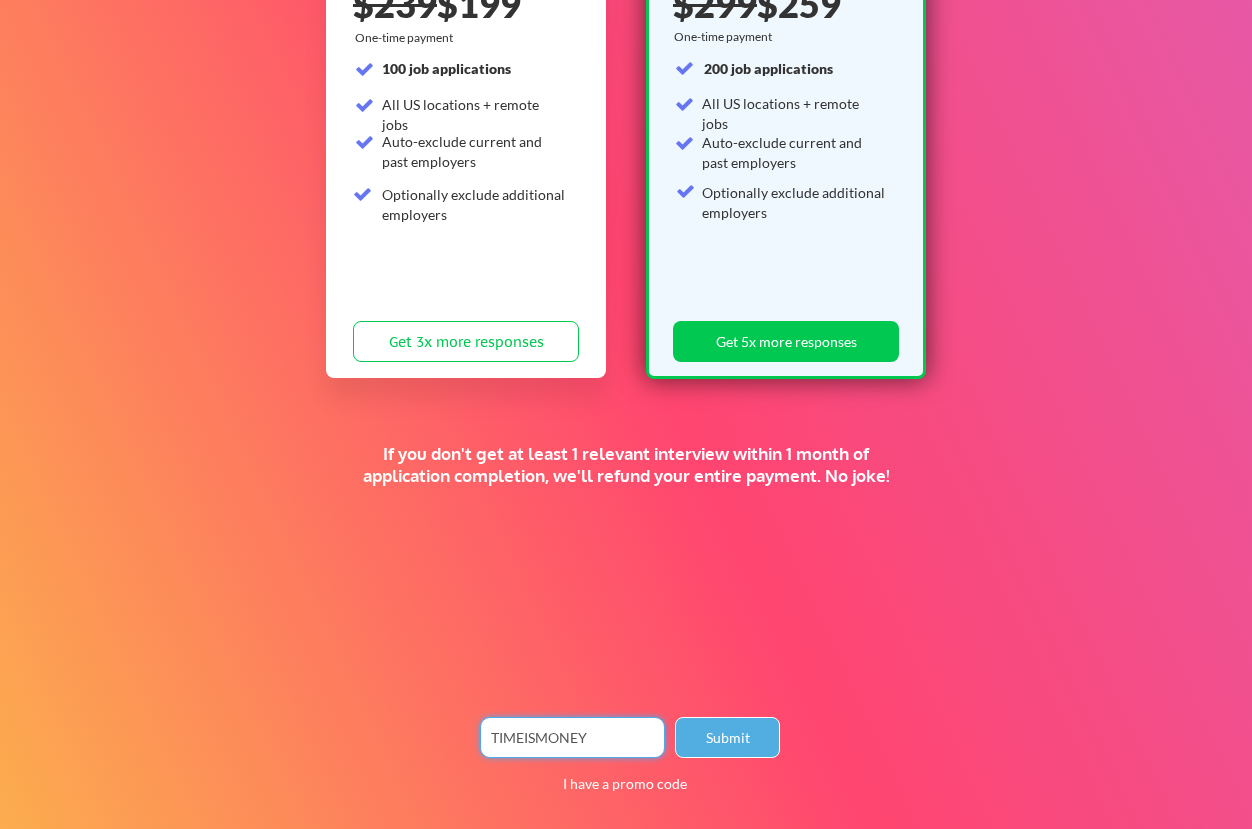 type on "TIMEISMONEY" 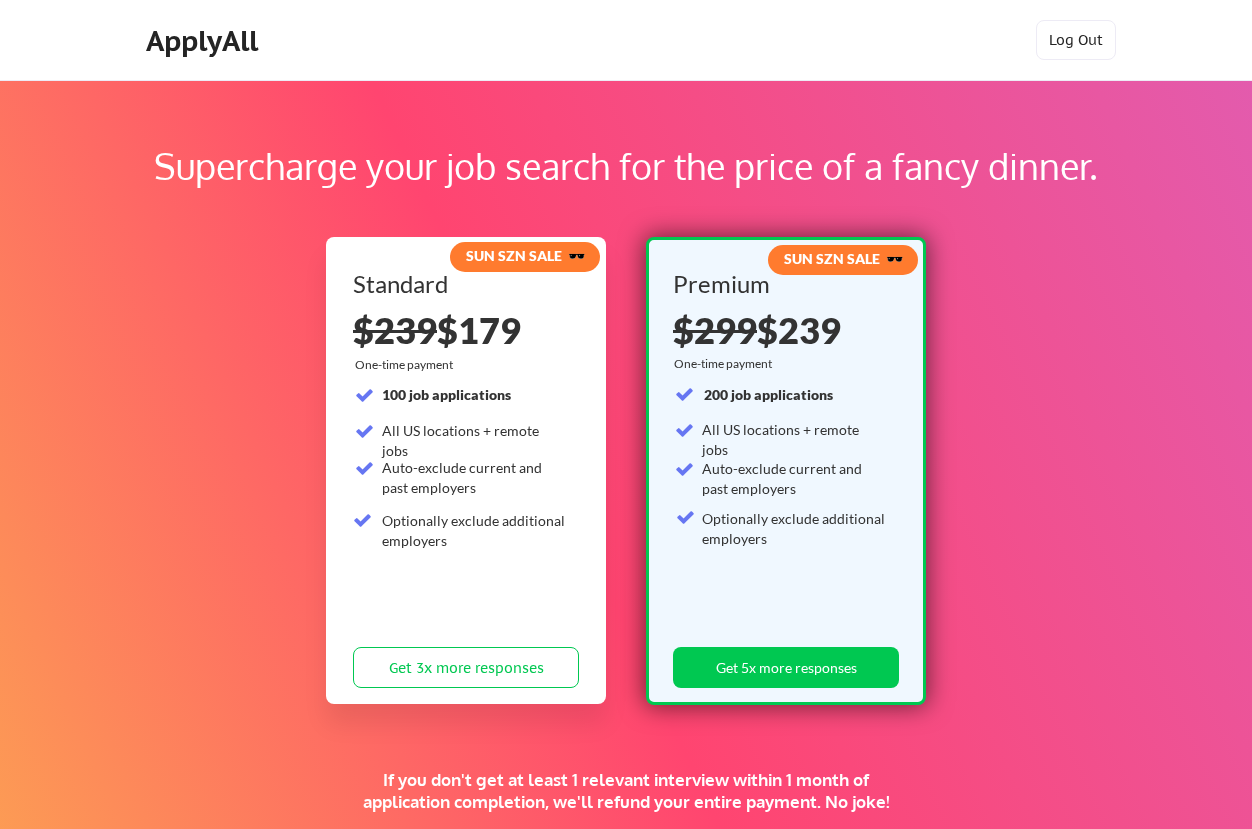 scroll, scrollTop: 344, scrollLeft: 0, axis: vertical 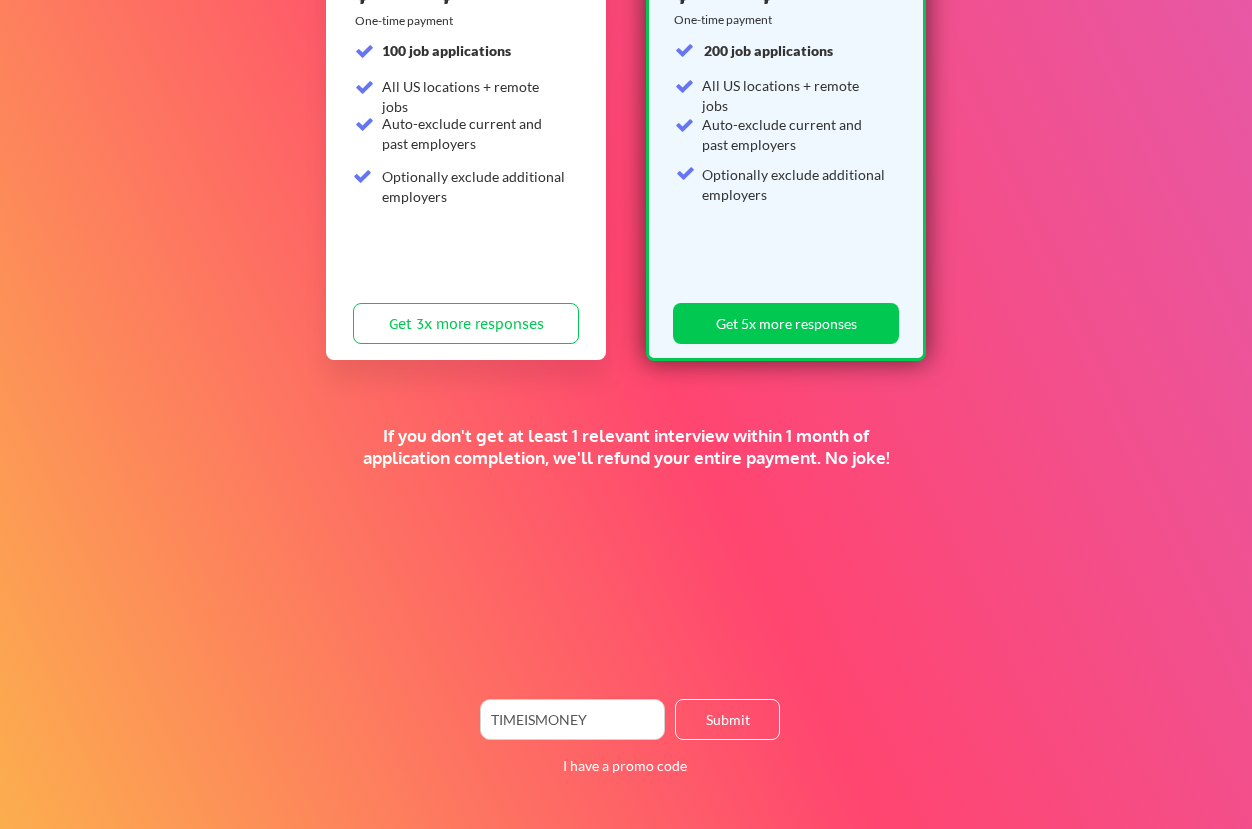 click on "If you don't get at least 1 relevant interview within 1 month of application completion, we'll refund your entire payment. No joke!" at bounding box center (626, 447) 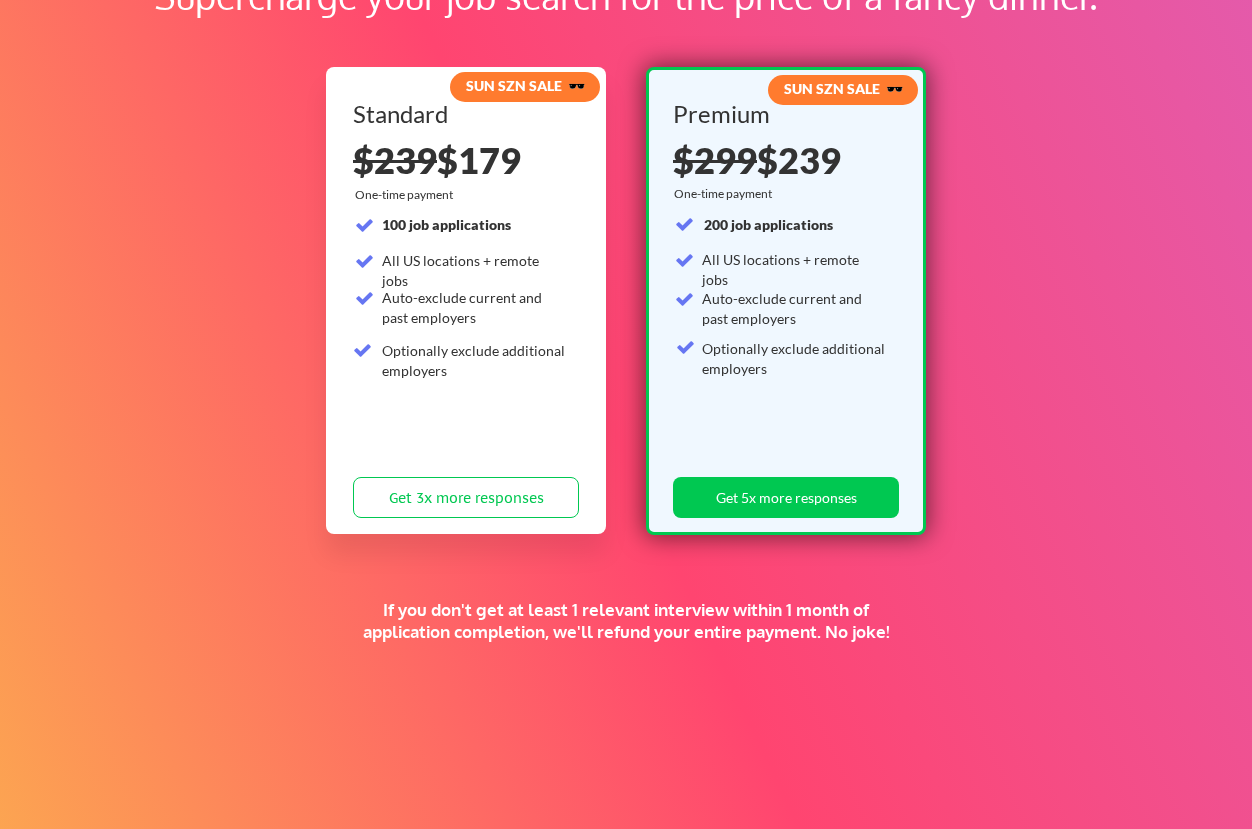 scroll, scrollTop: 174, scrollLeft: 0, axis: vertical 